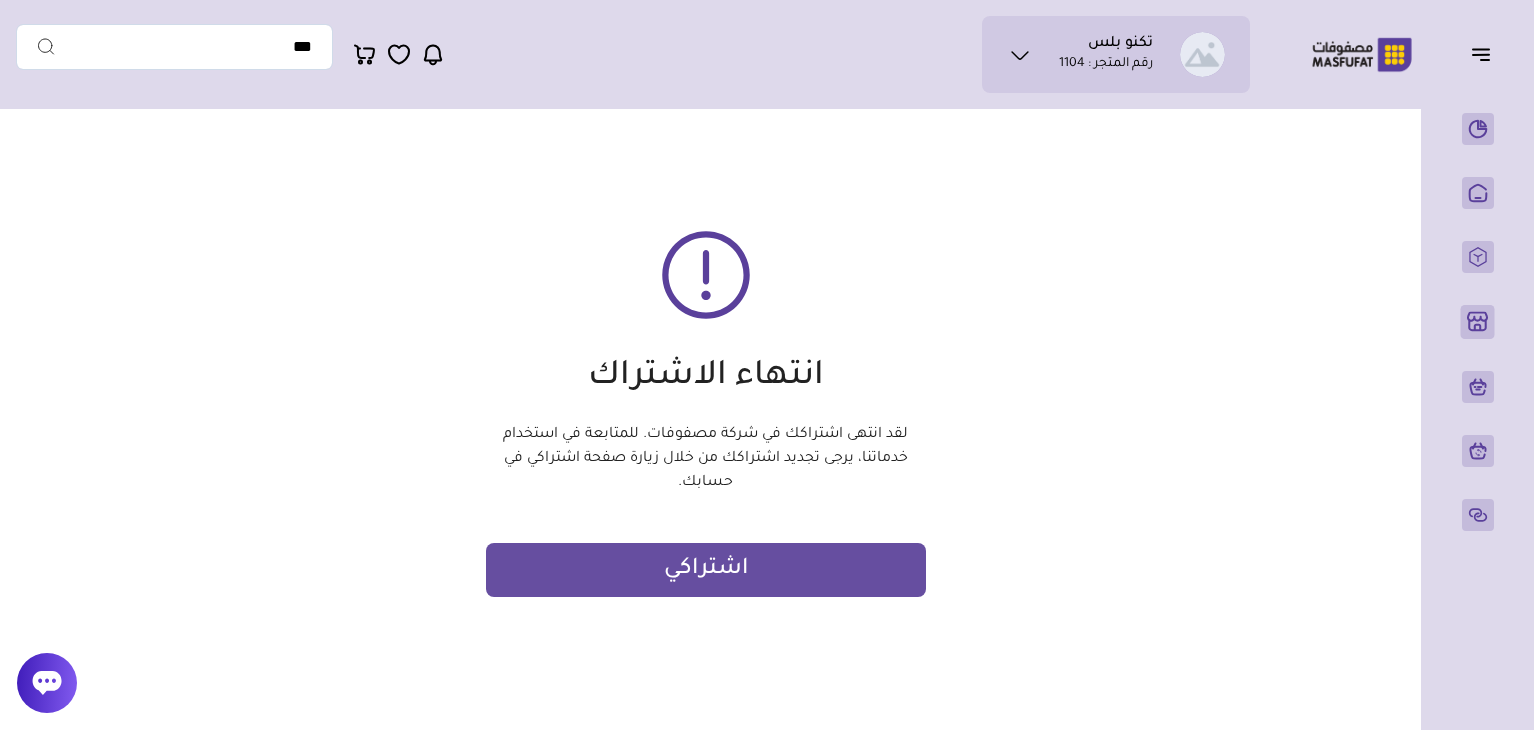 scroll, scrollTop: 0, scrollLeft: 0, axis: both 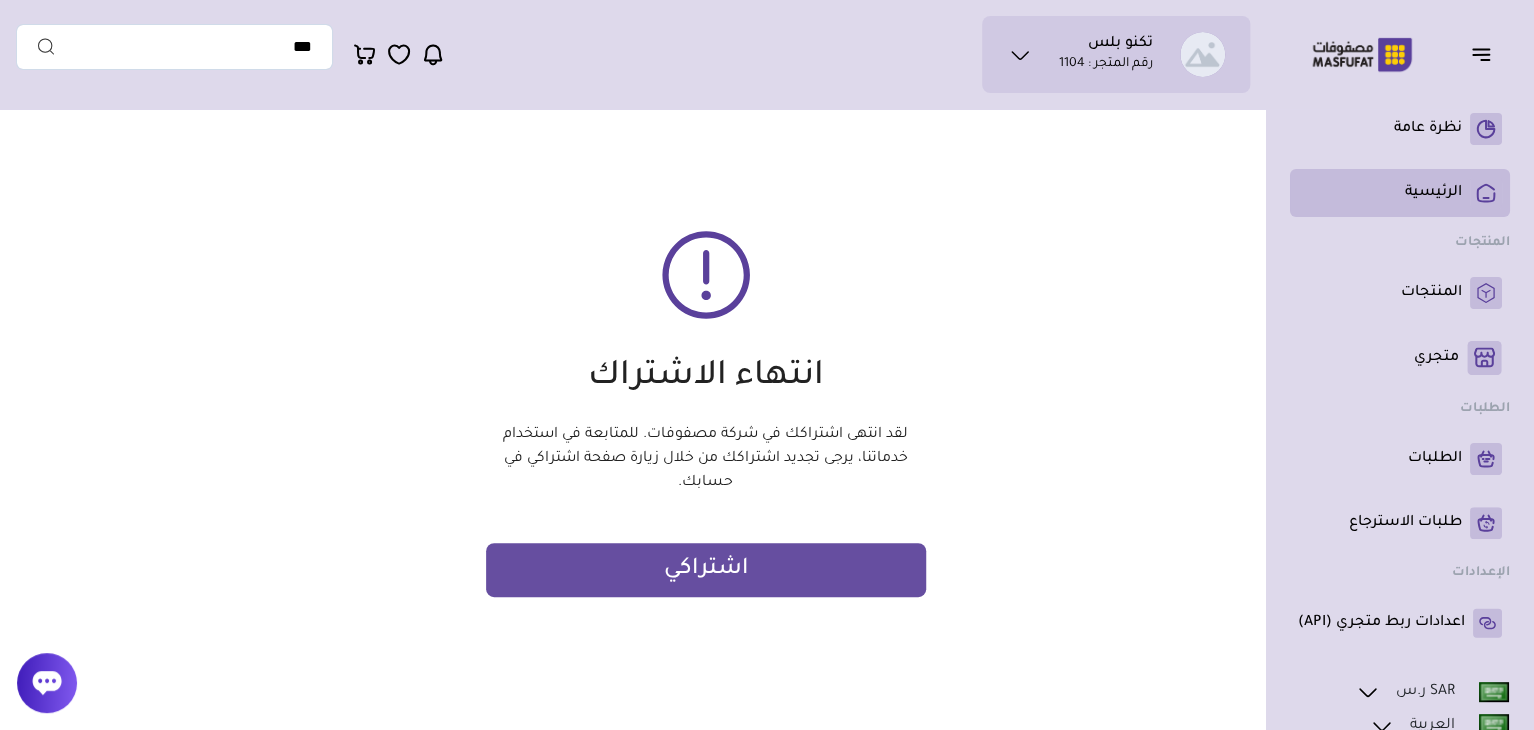 click on "الرئيسية" at bounding box center (1433, 193) 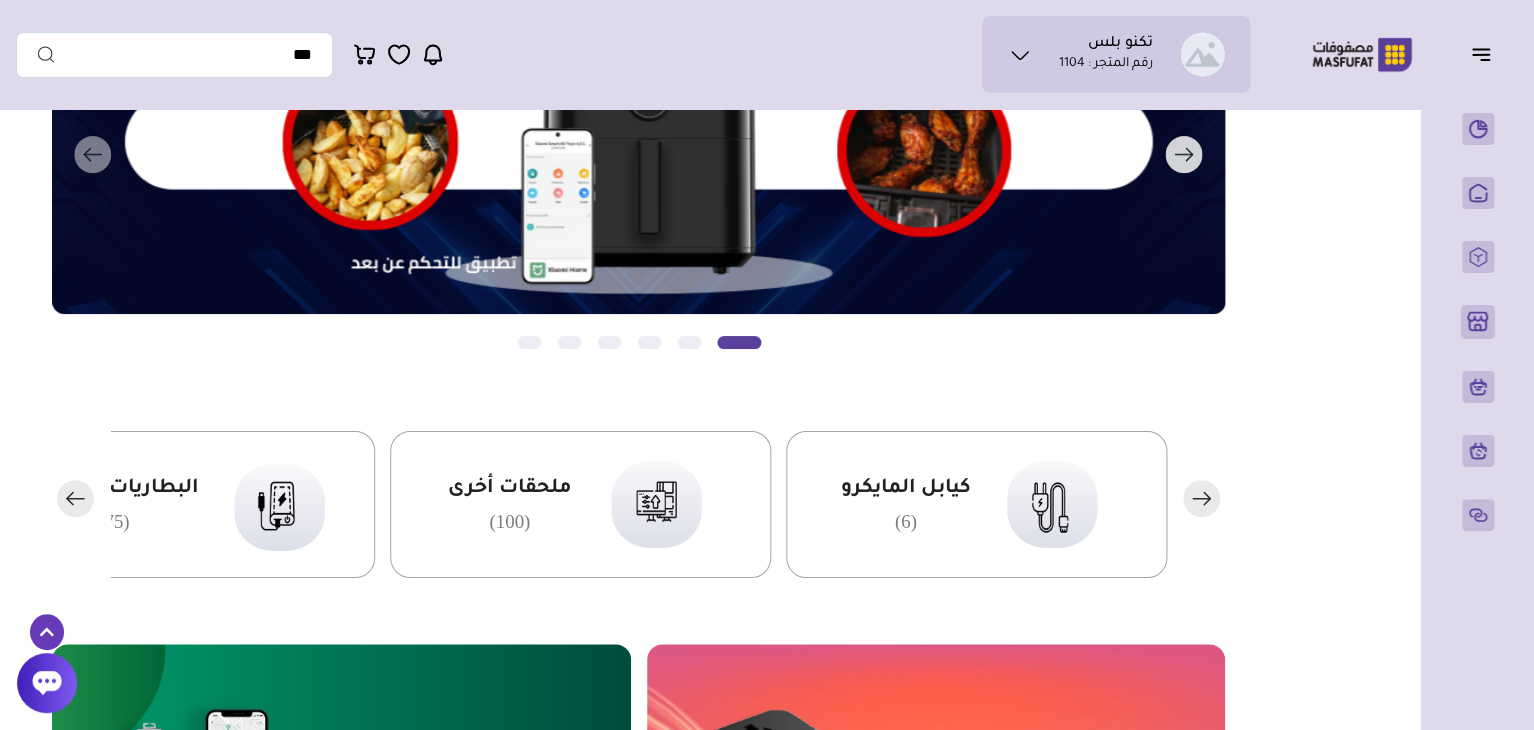 scroll, scrollTop: 0, scrollLeft: 0, axis: both 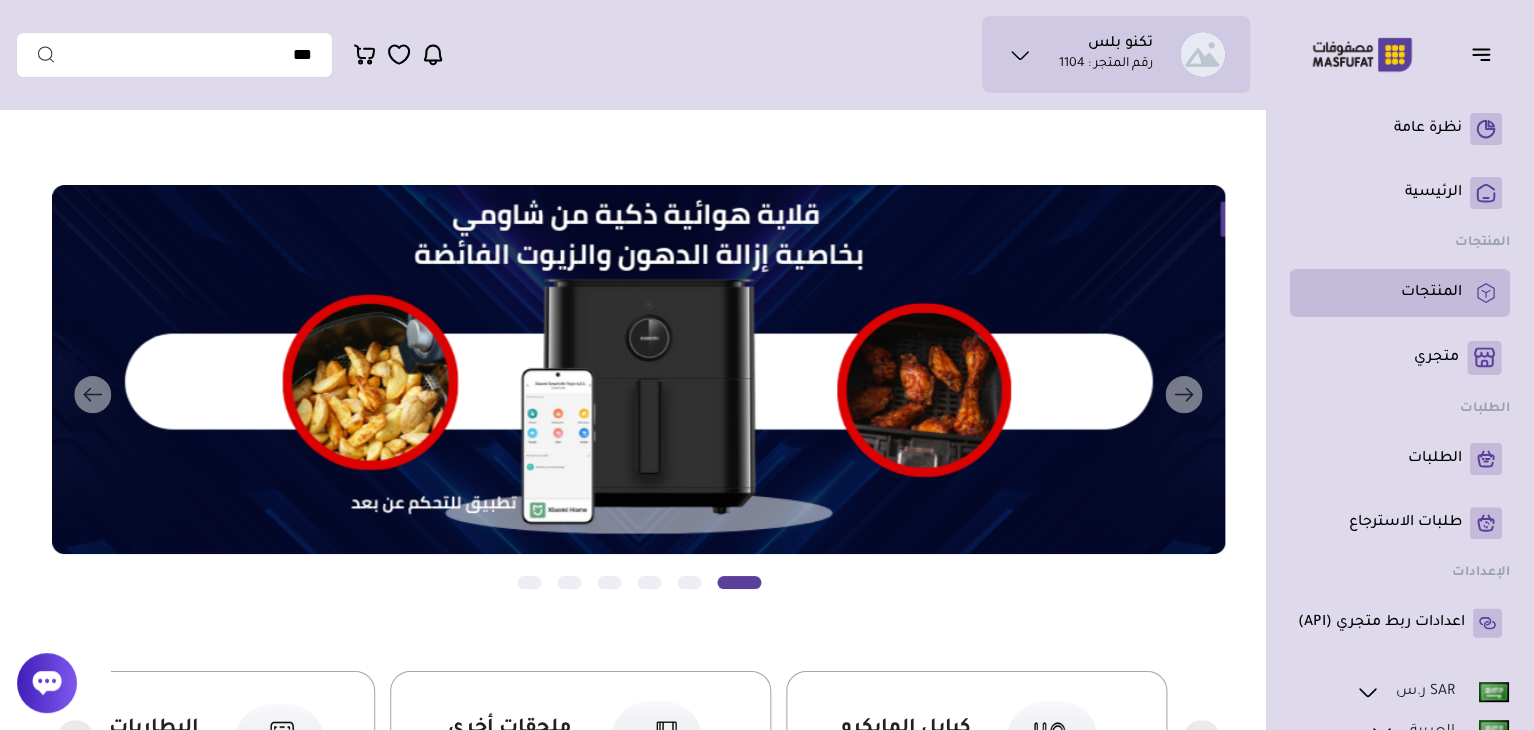 click on "المنتجات" at bounding box center [1431, 293] 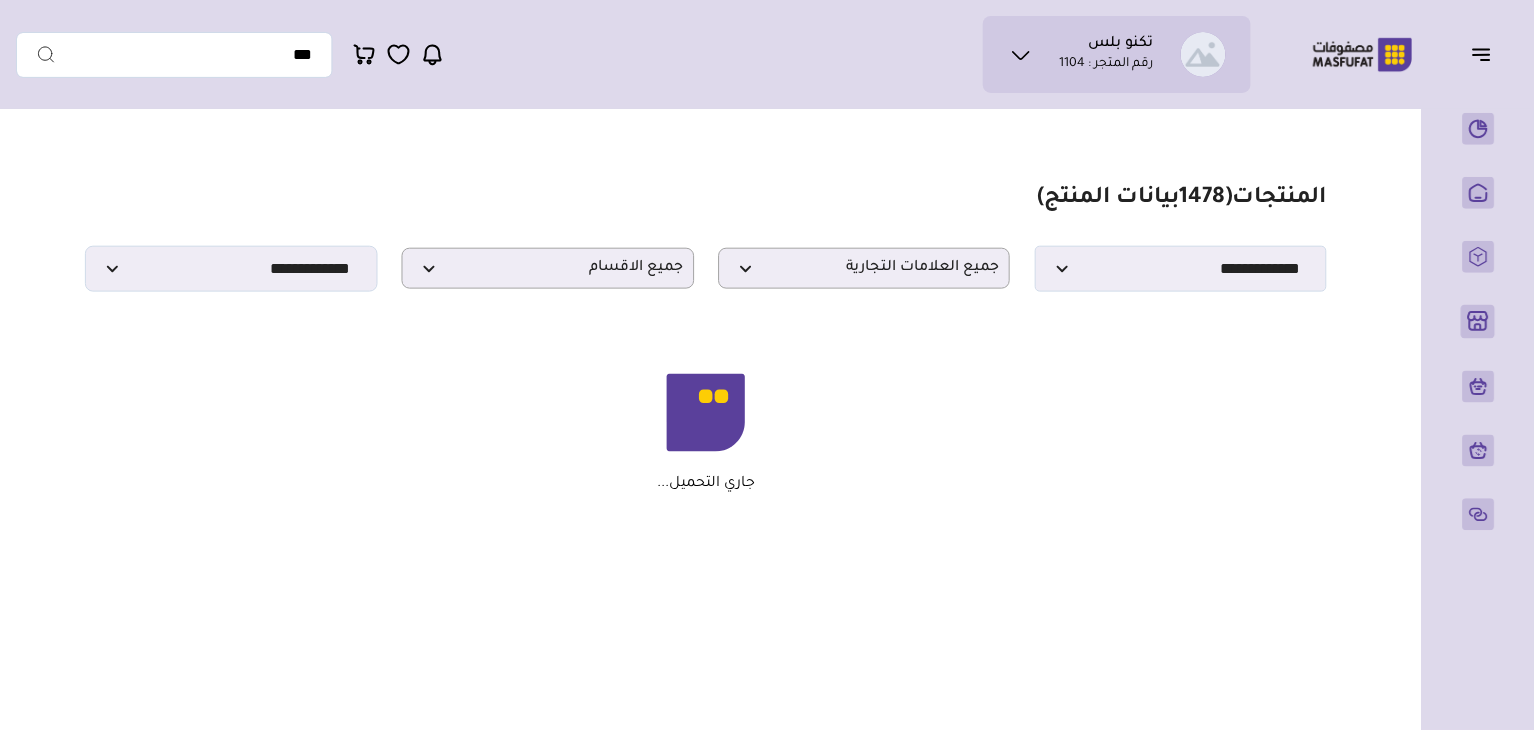 scroll, scrollTop: 0, scrollLeft: 0, axis: both 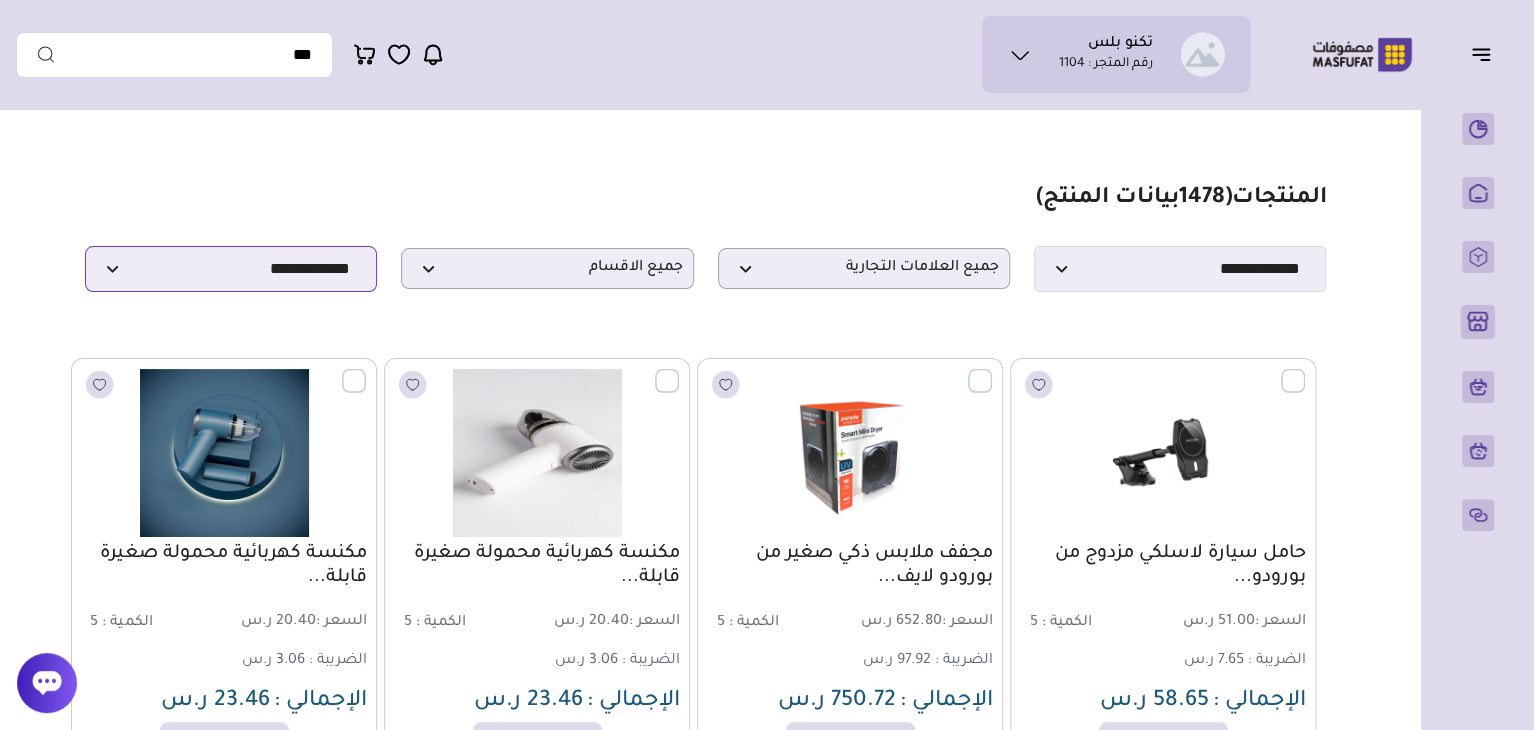click on "**********" at bounding box center [231, 269] 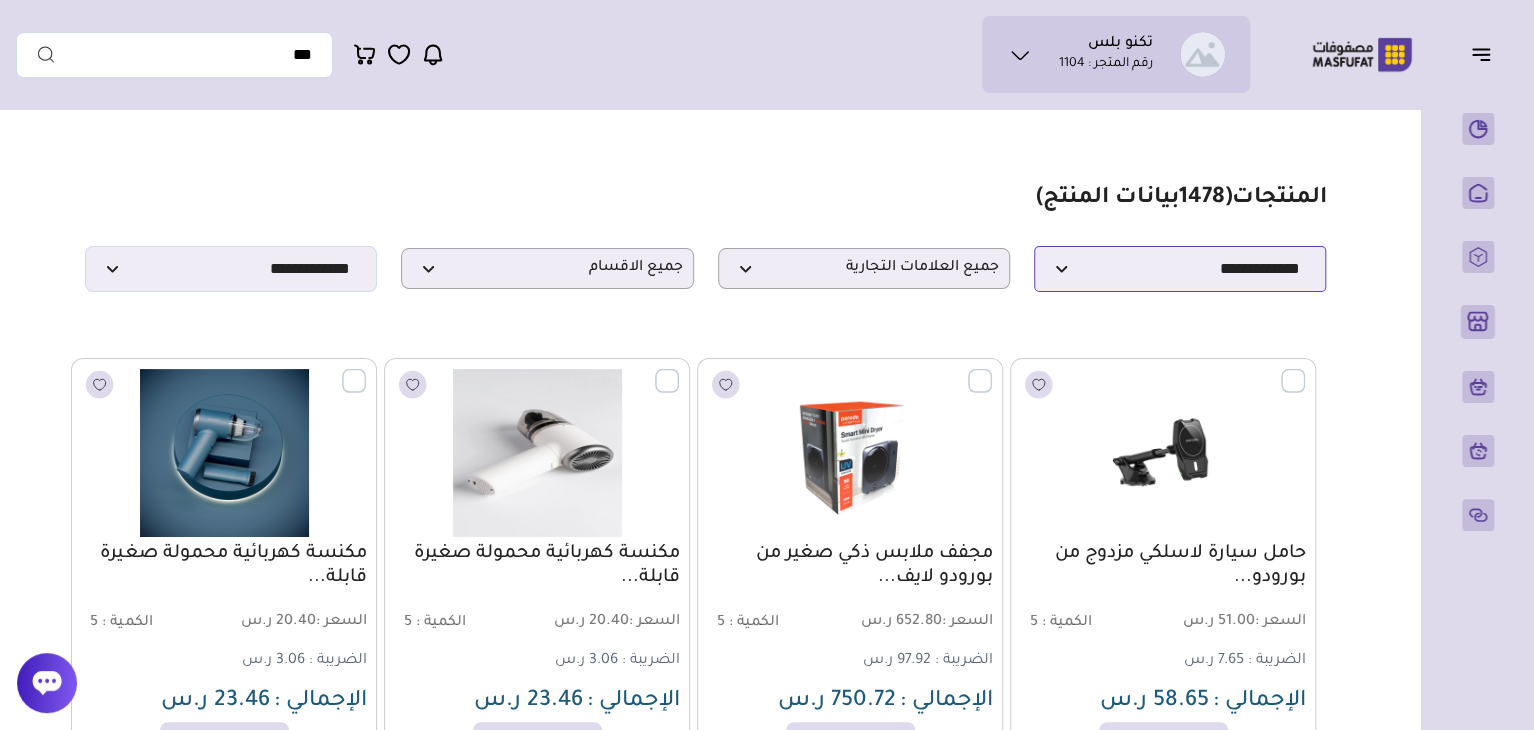 click on "**********" at bounding box center [1180, 269] 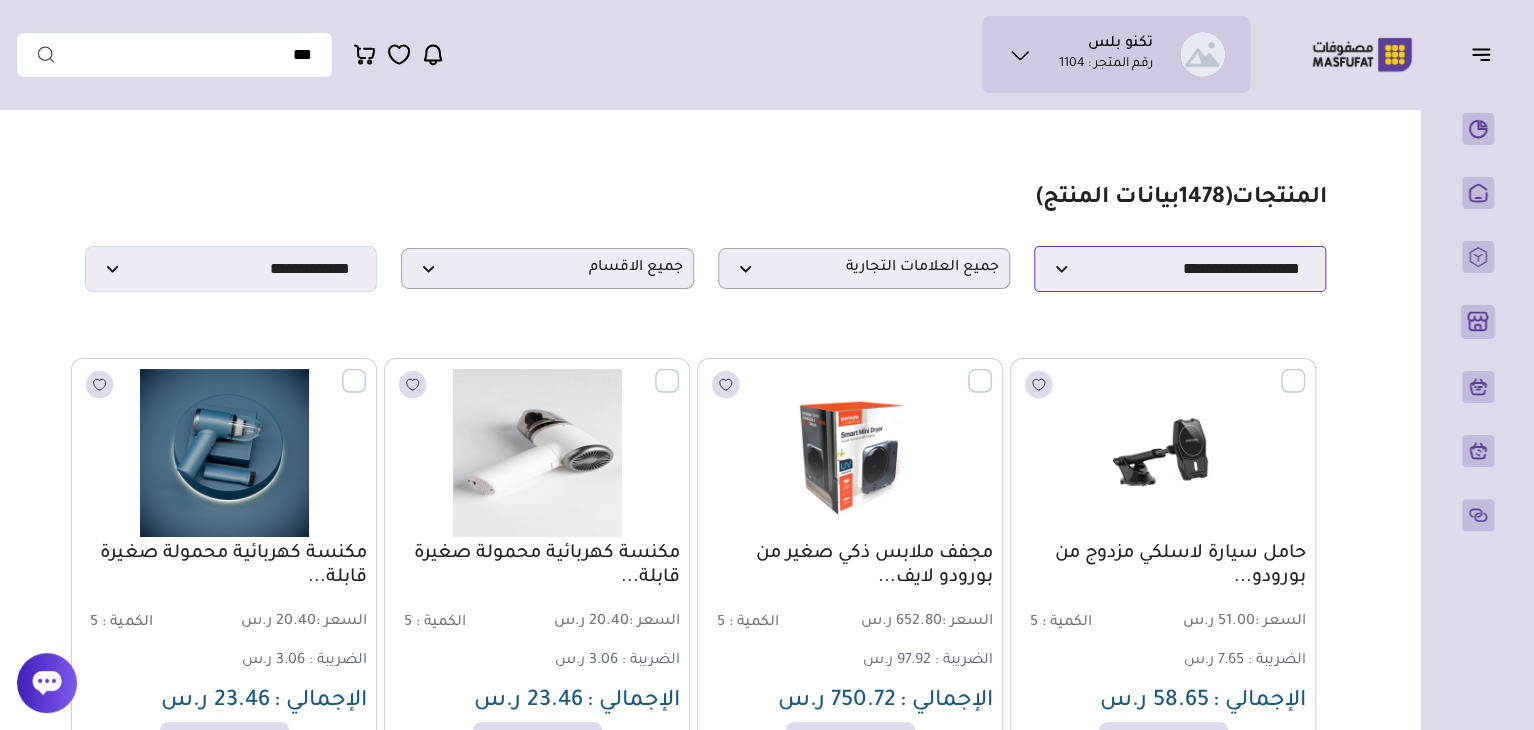 click on "**********" at bounding box center (1180, 269) 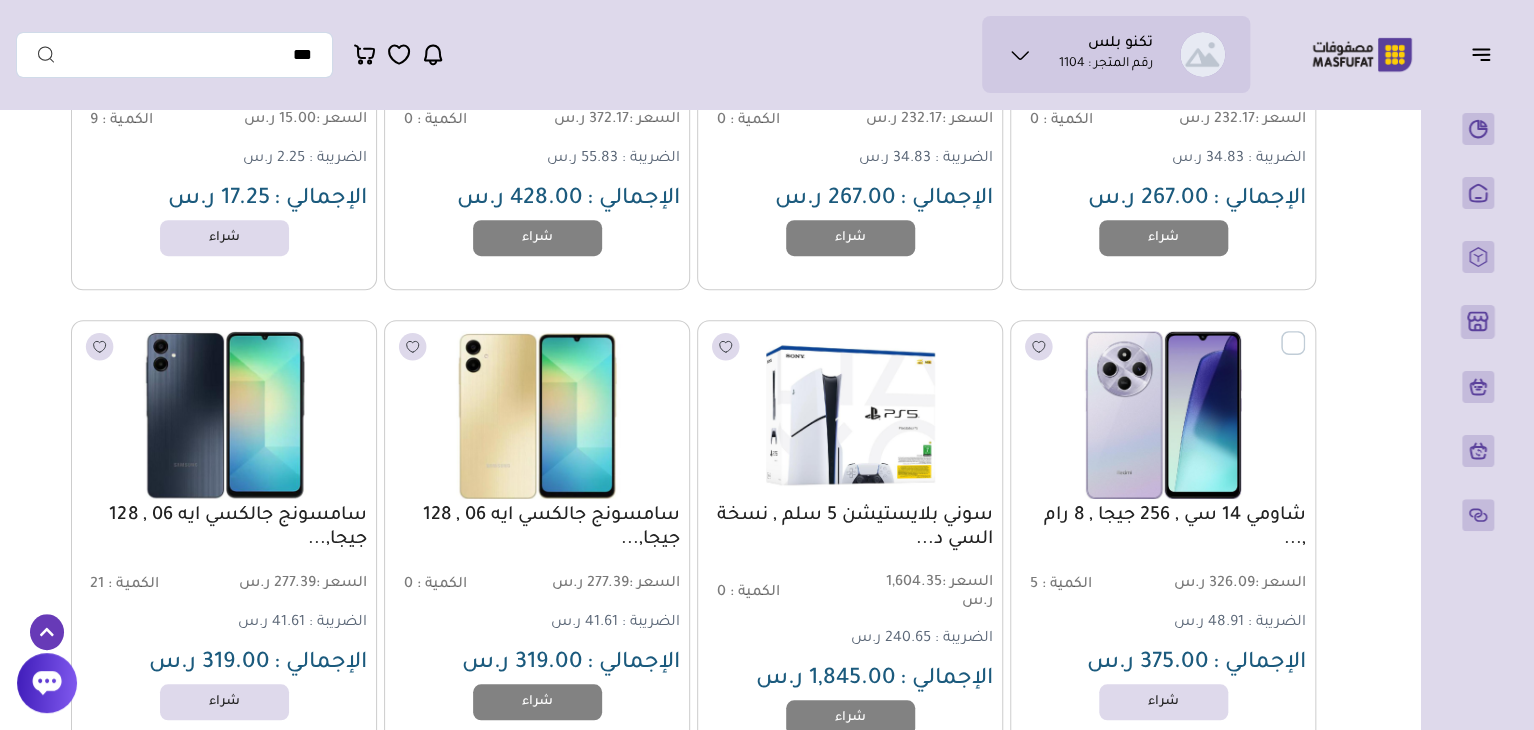 scroll, scrollTop: 0, scrollLeft: 0, axis: both 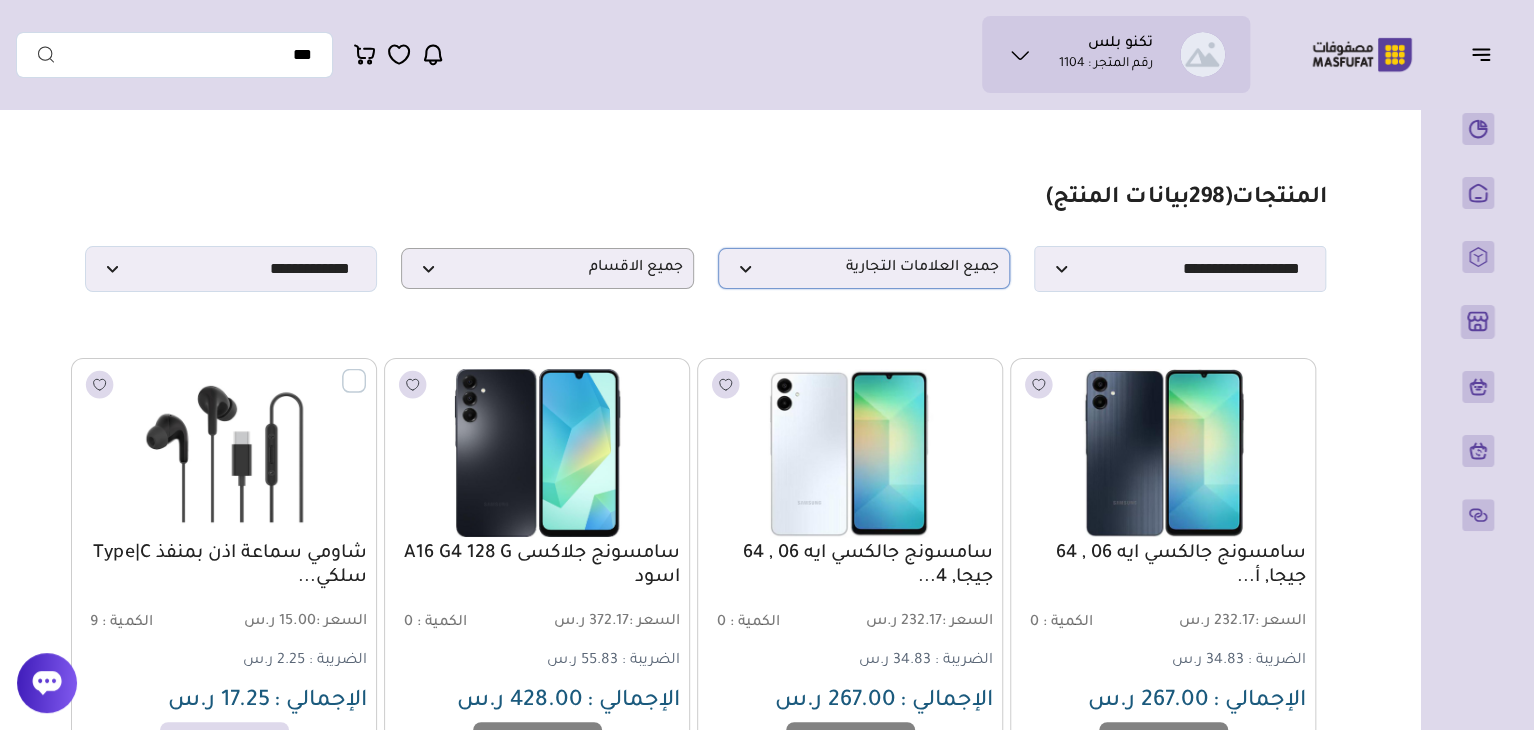 click on "جميع العلامات التجارية" at bounding box center [864, 268] 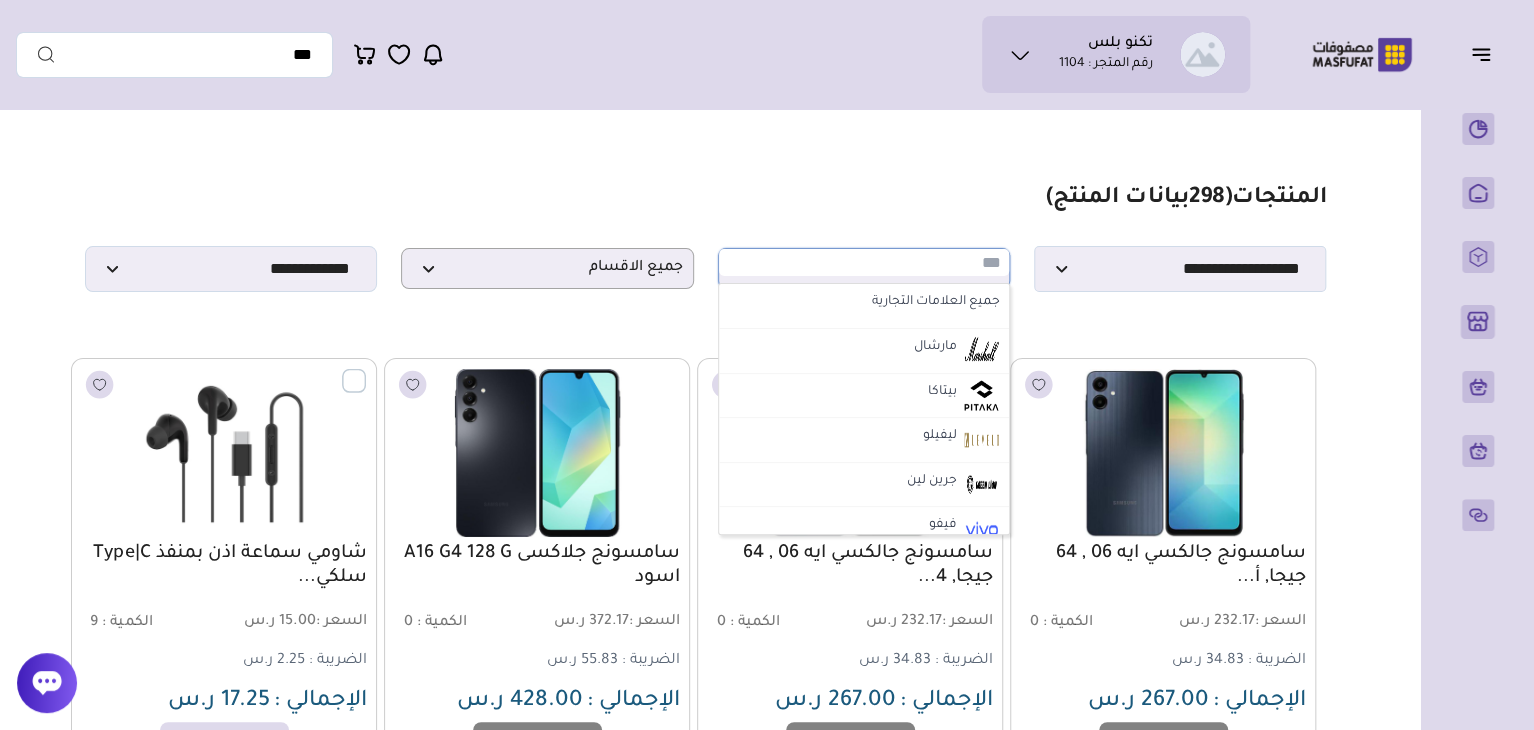 click at bounding box center (864, 262) 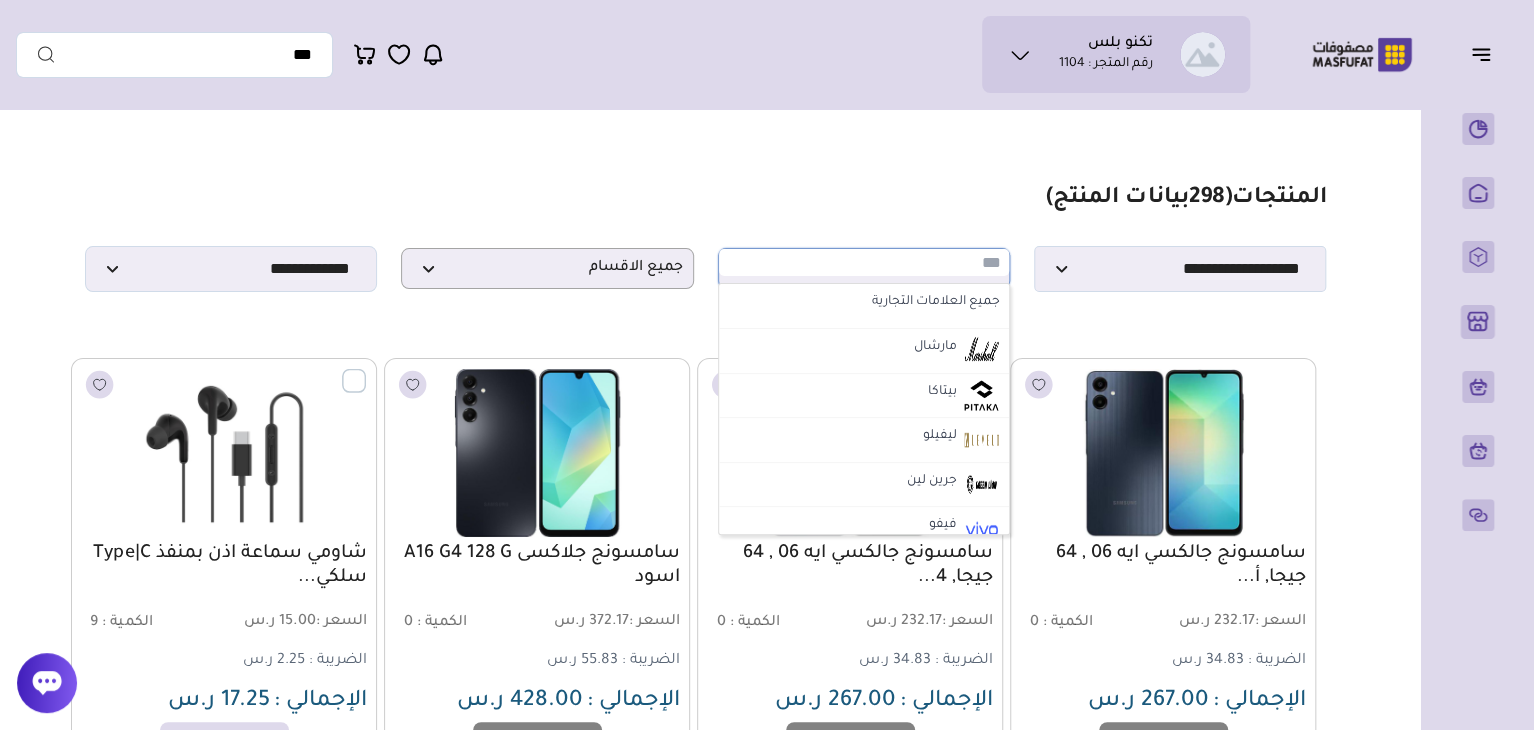 click on "مزامنة
( 0 )
تحديد الكل
إلغاء التحديد
المنتجات
(" at bounding box center [705, 2676] 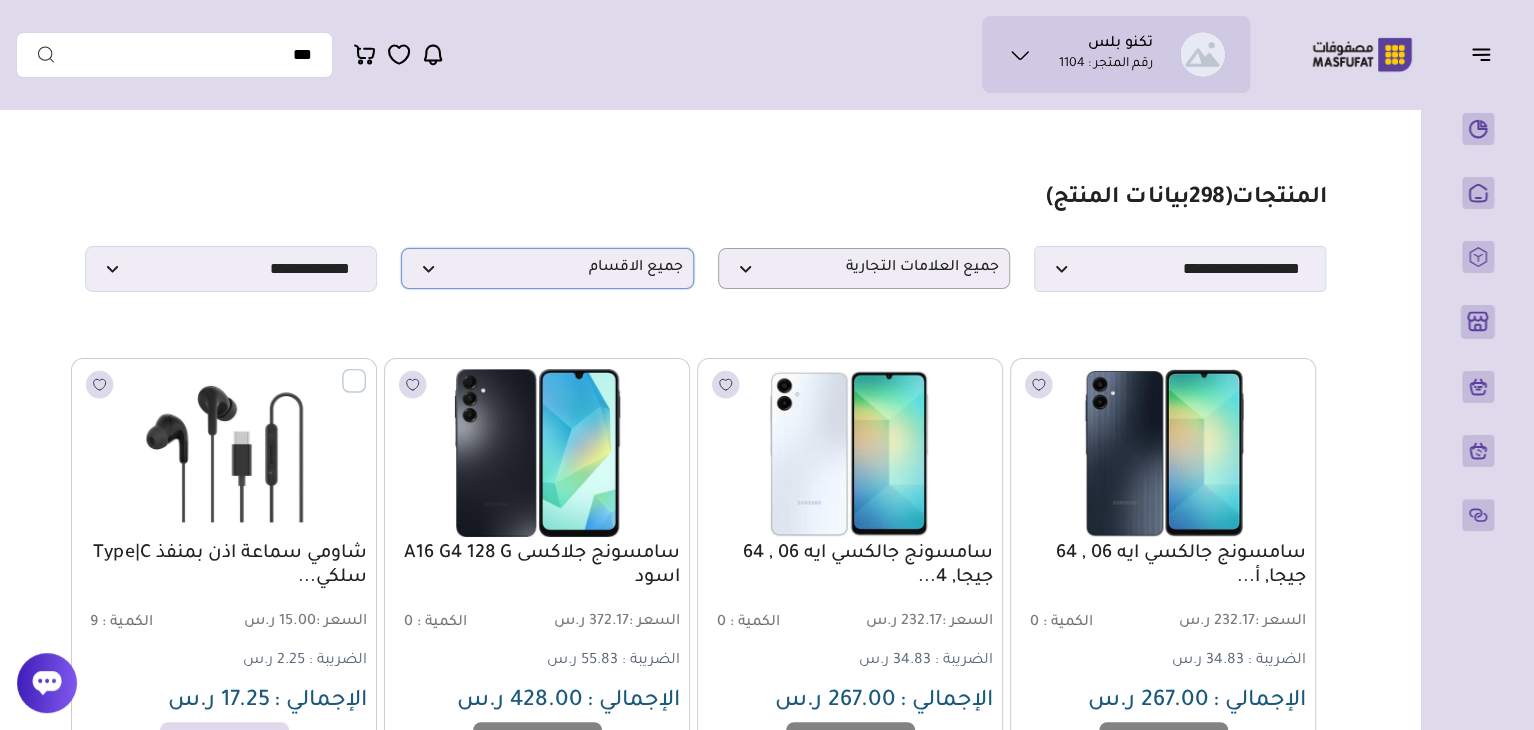 click on "جميع الاقسام" at bounding box center (547, 268) 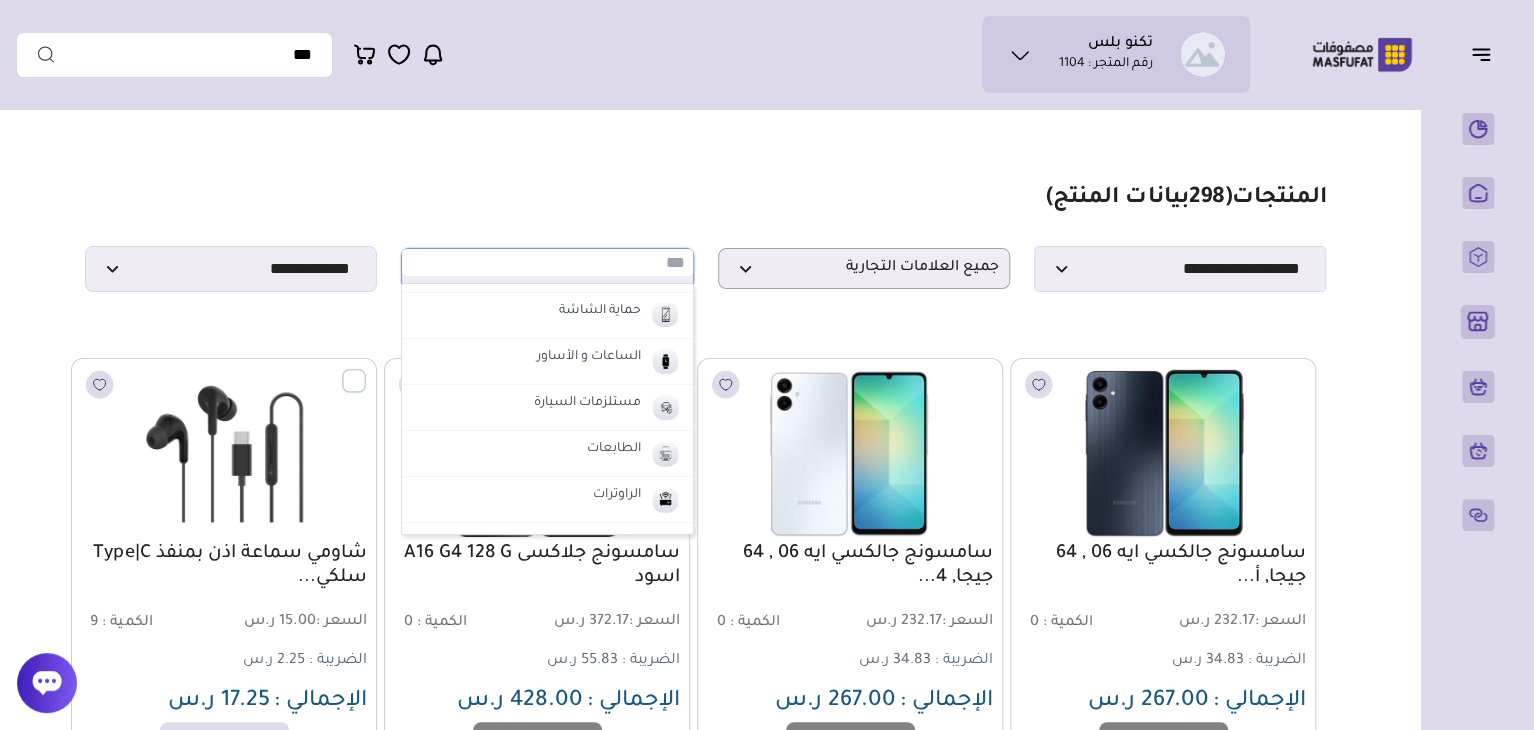 scroll, scrollTop: 263, scrollLeft: 0, axis: vertical 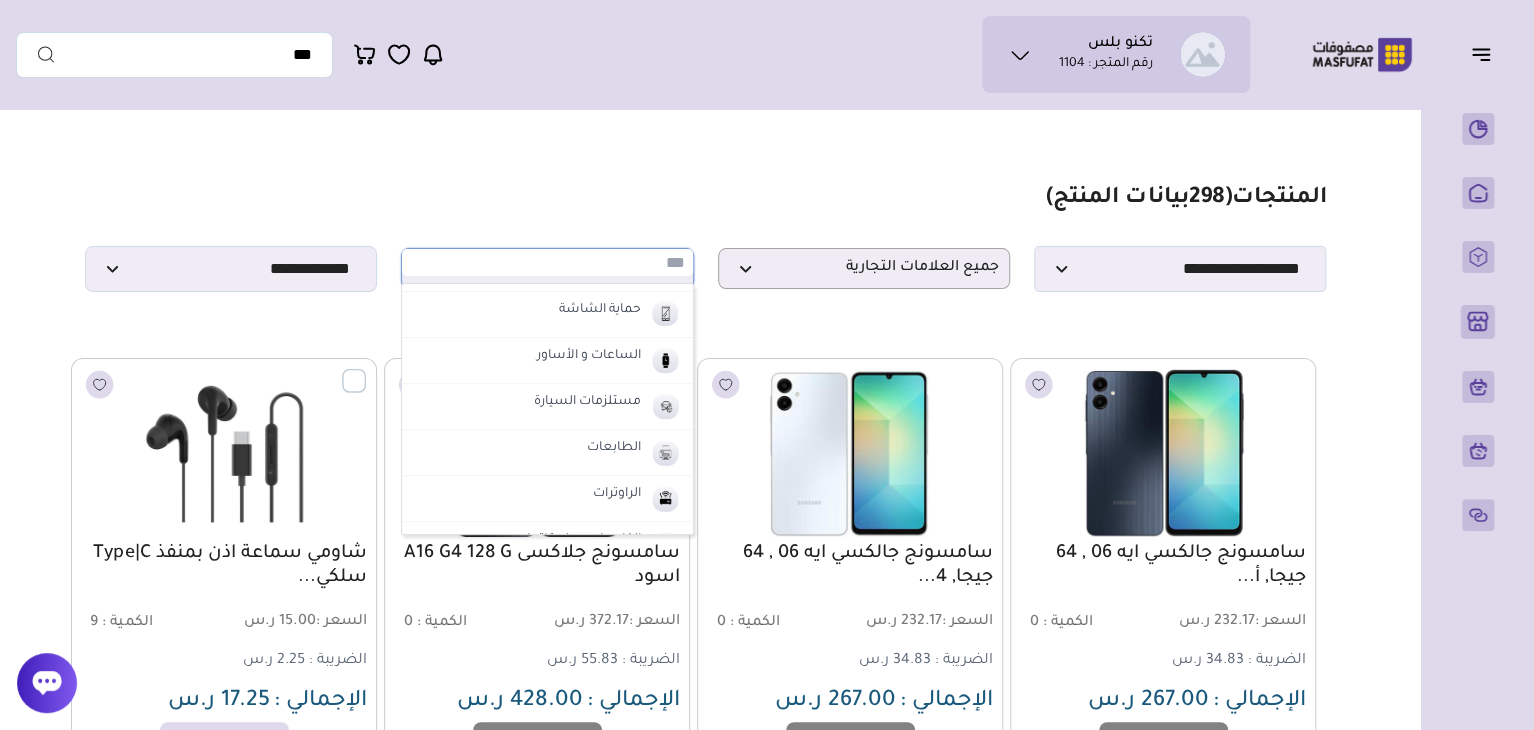 click on "مستلزمات السيارة" at bounding box center [587, 403] 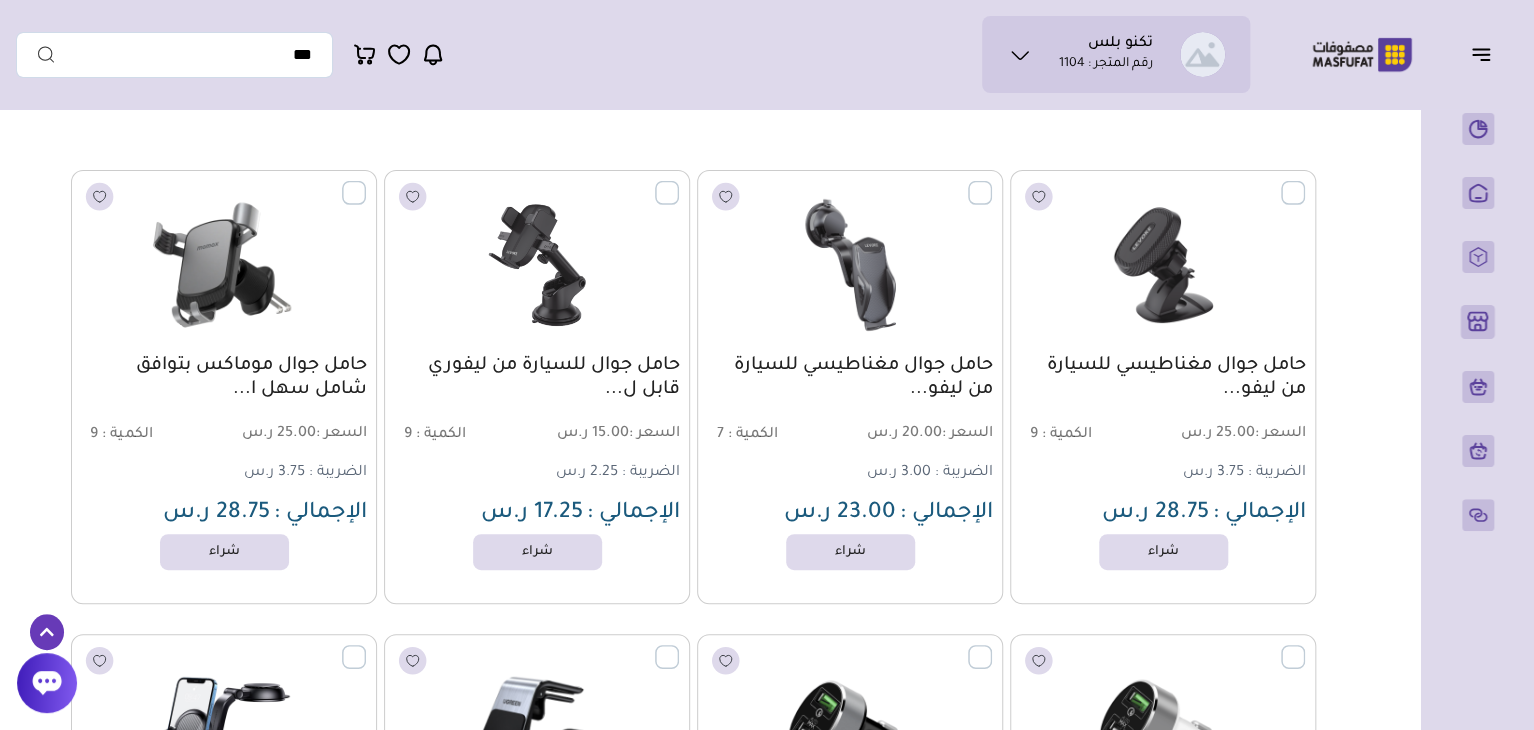 scroll, scrollTop: 0, scrollLeft: 0, axis: both 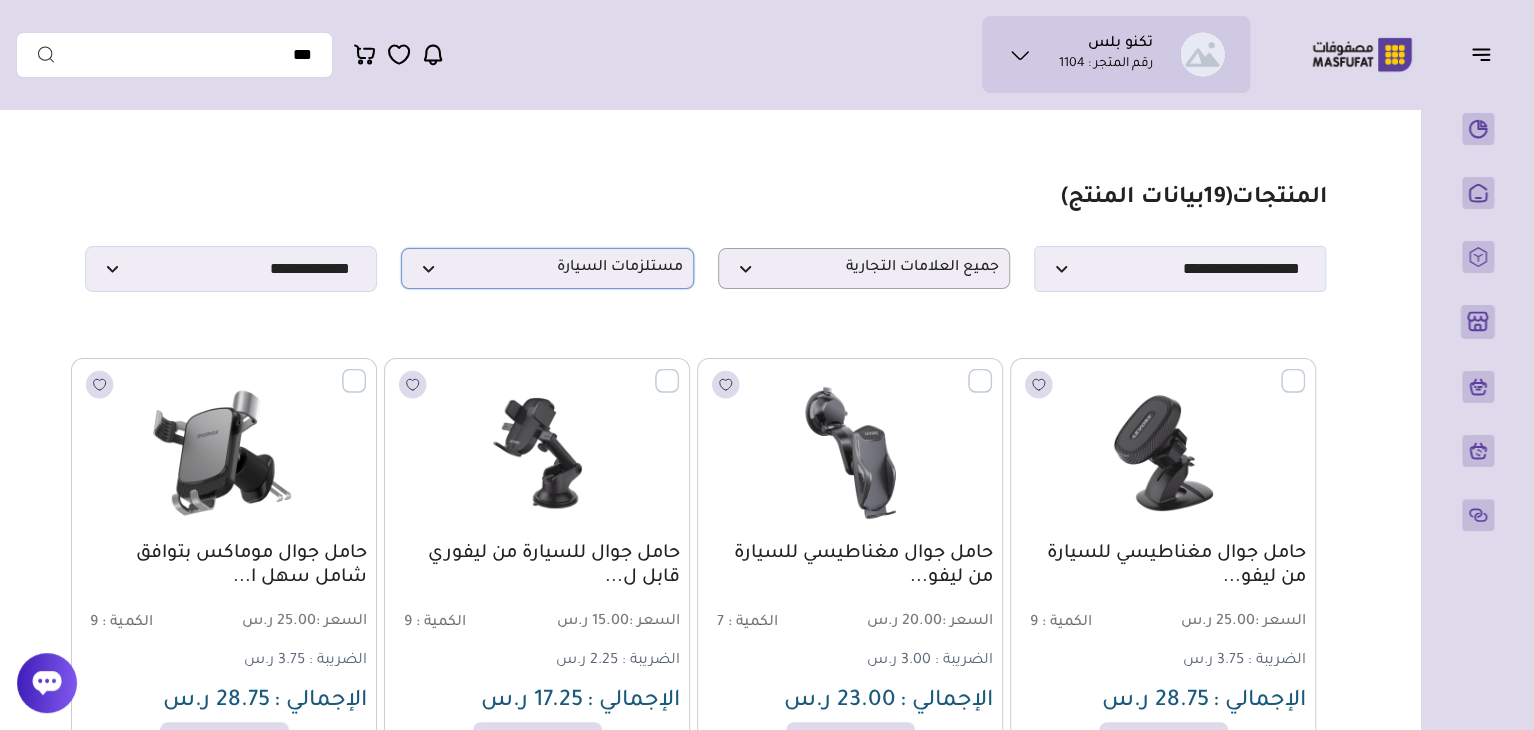 click on "مستلزمات السيارة" at bounding box center (547, 268) 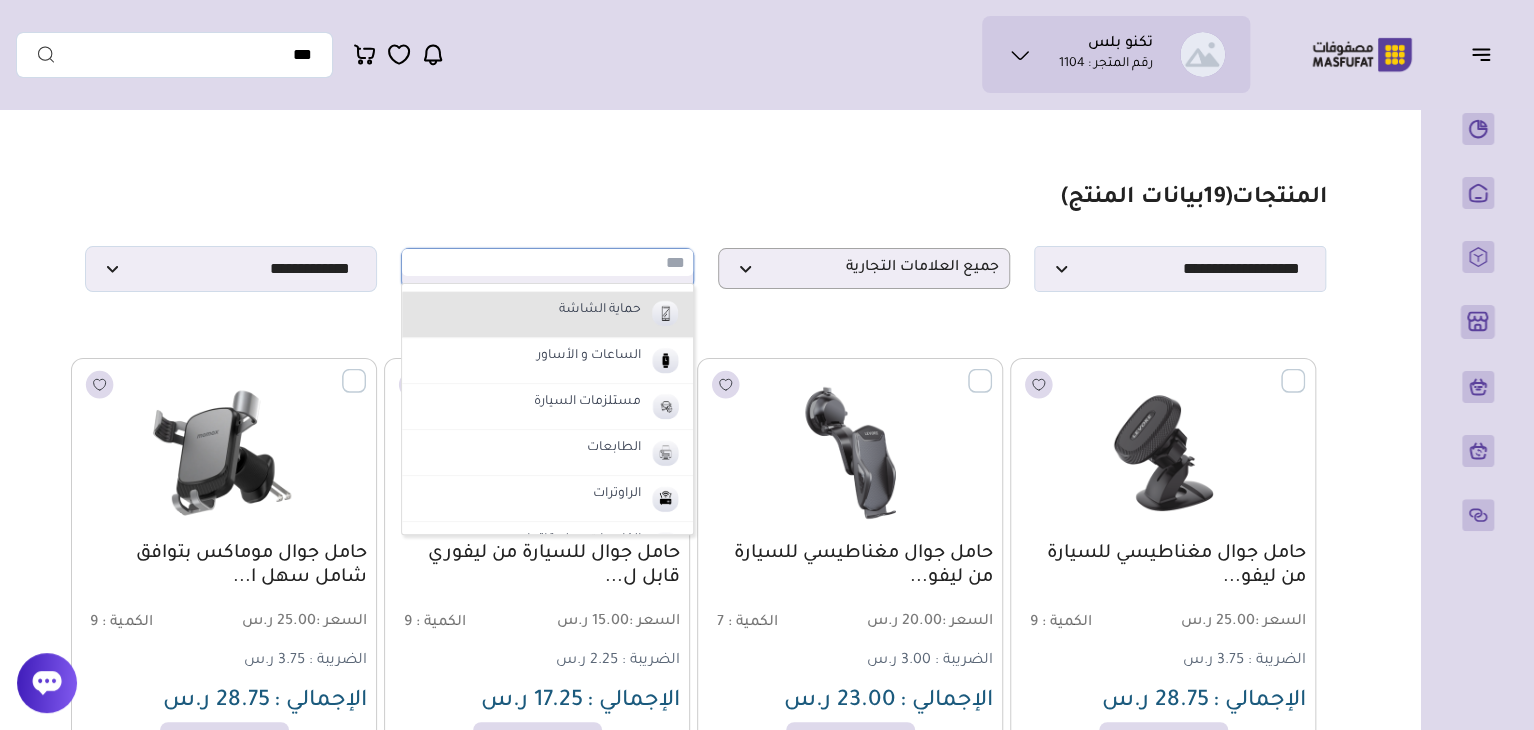 scroll, scrollTop: 0, scrollLeft: 0, axis: both 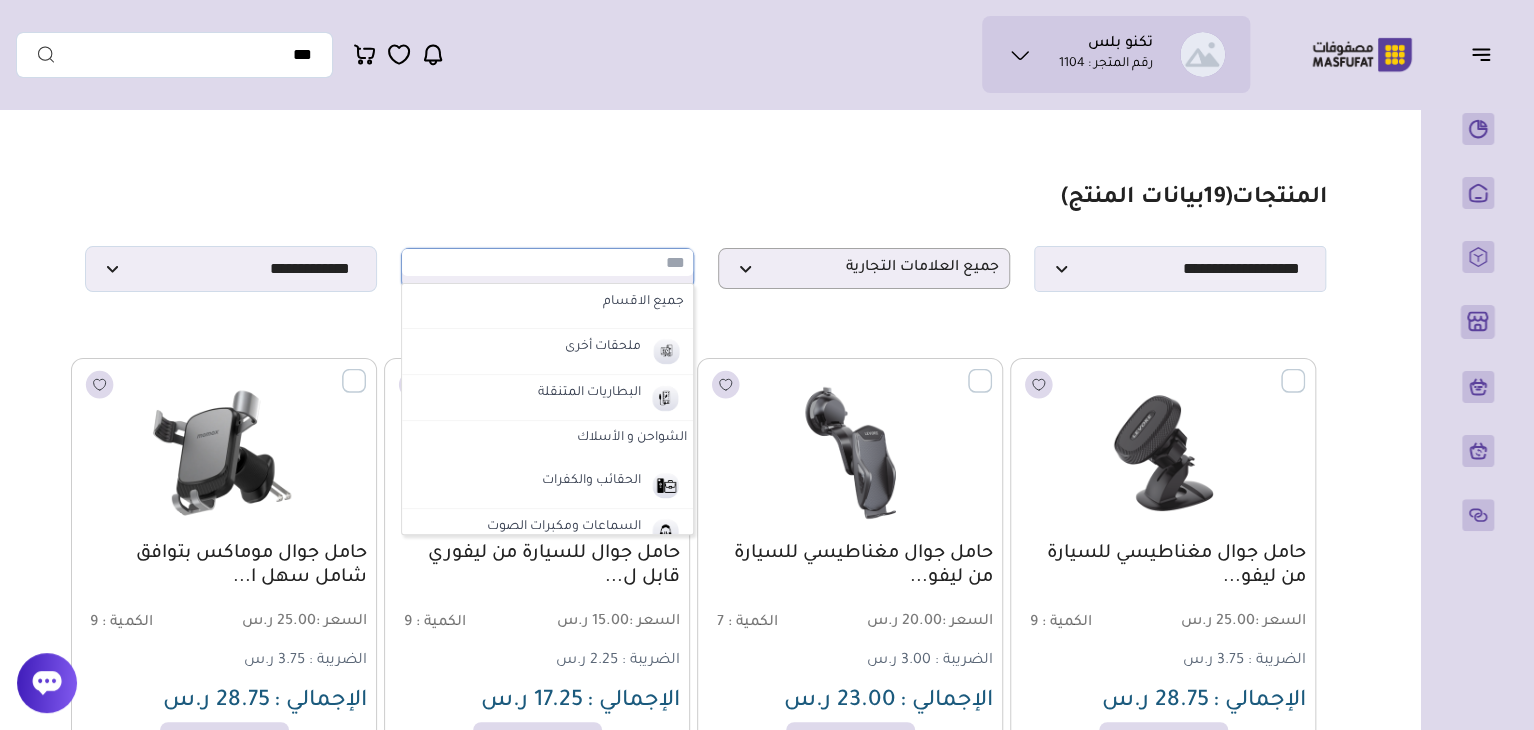 click on "جميع الاقسام" at bounding box center (547, 306) 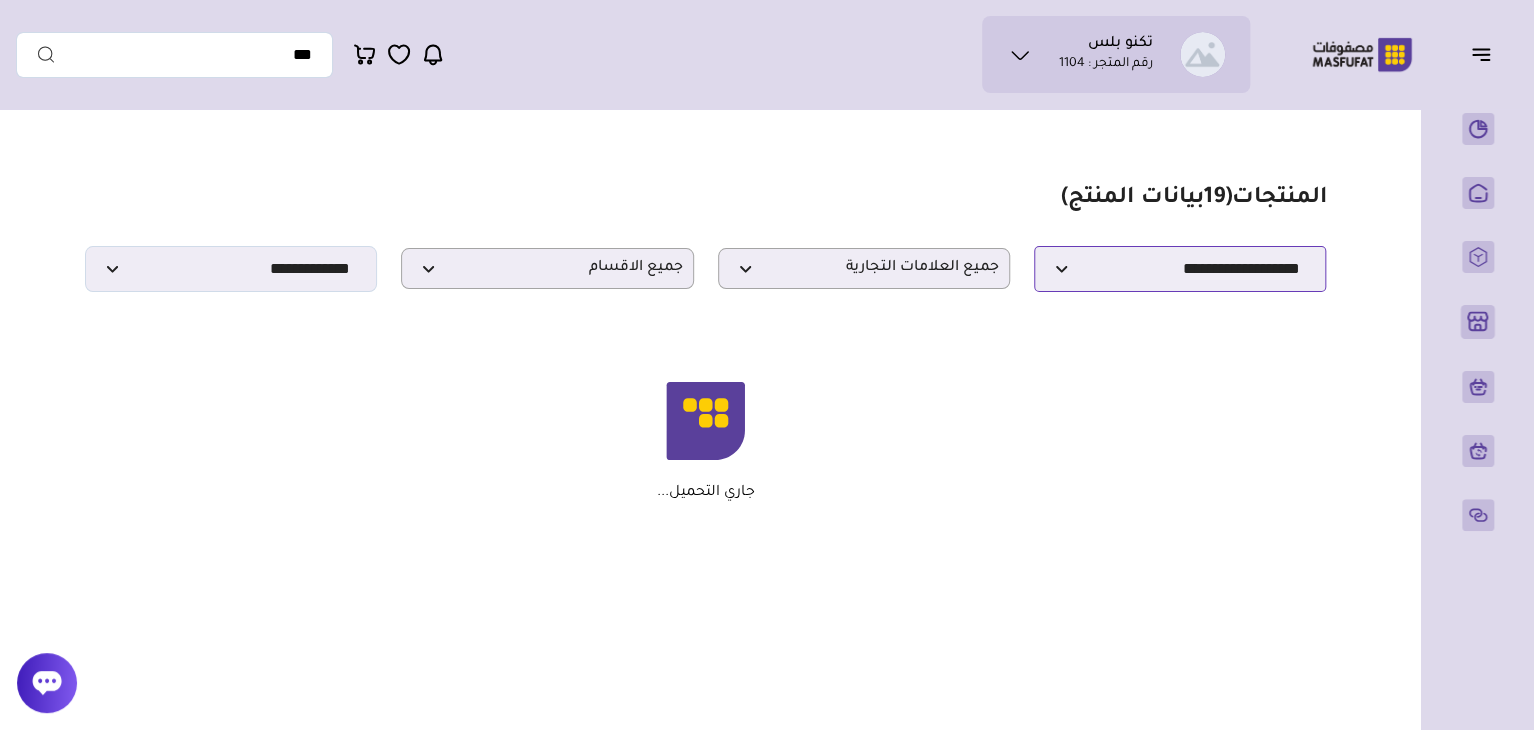 click on "**********" at bounding box center [1180, 269] 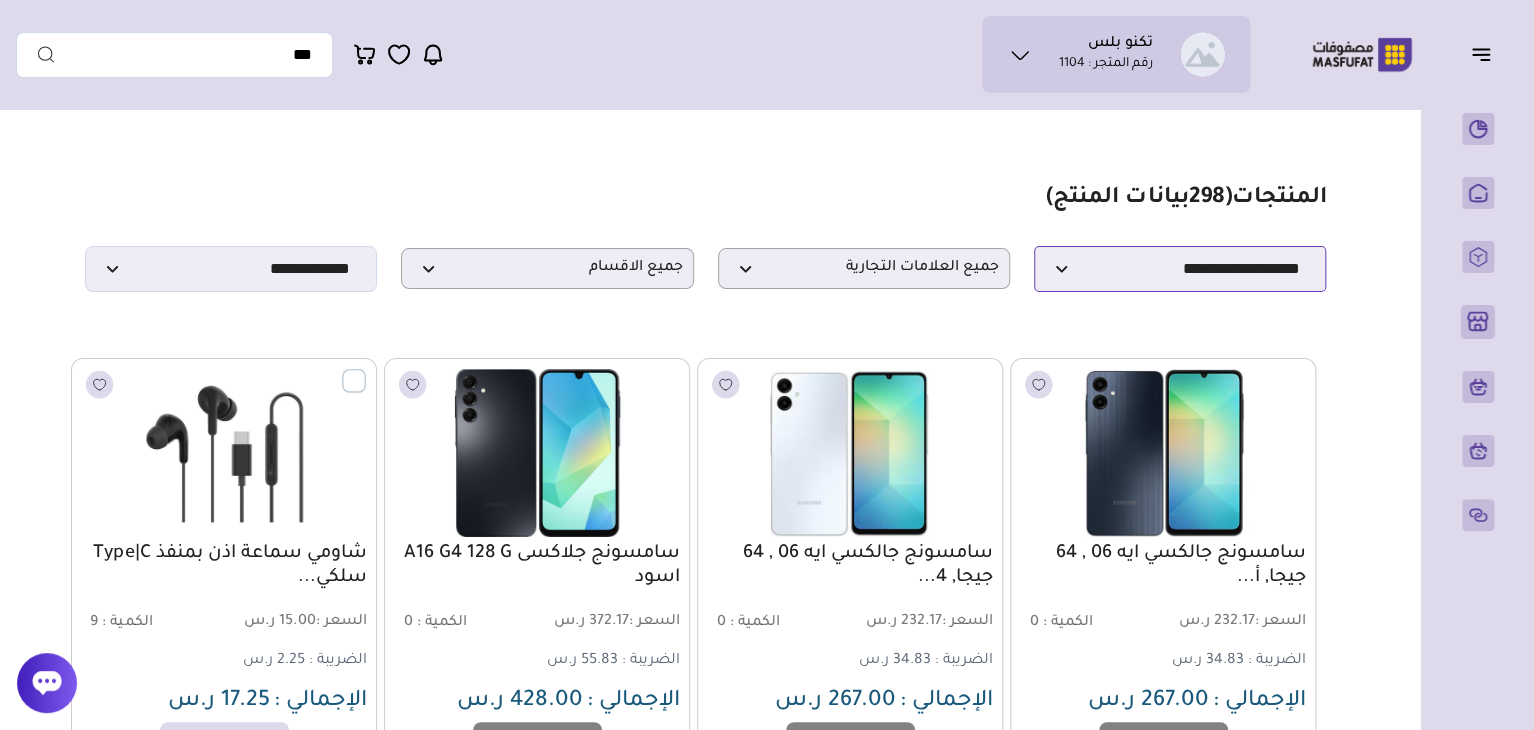 select on "********" 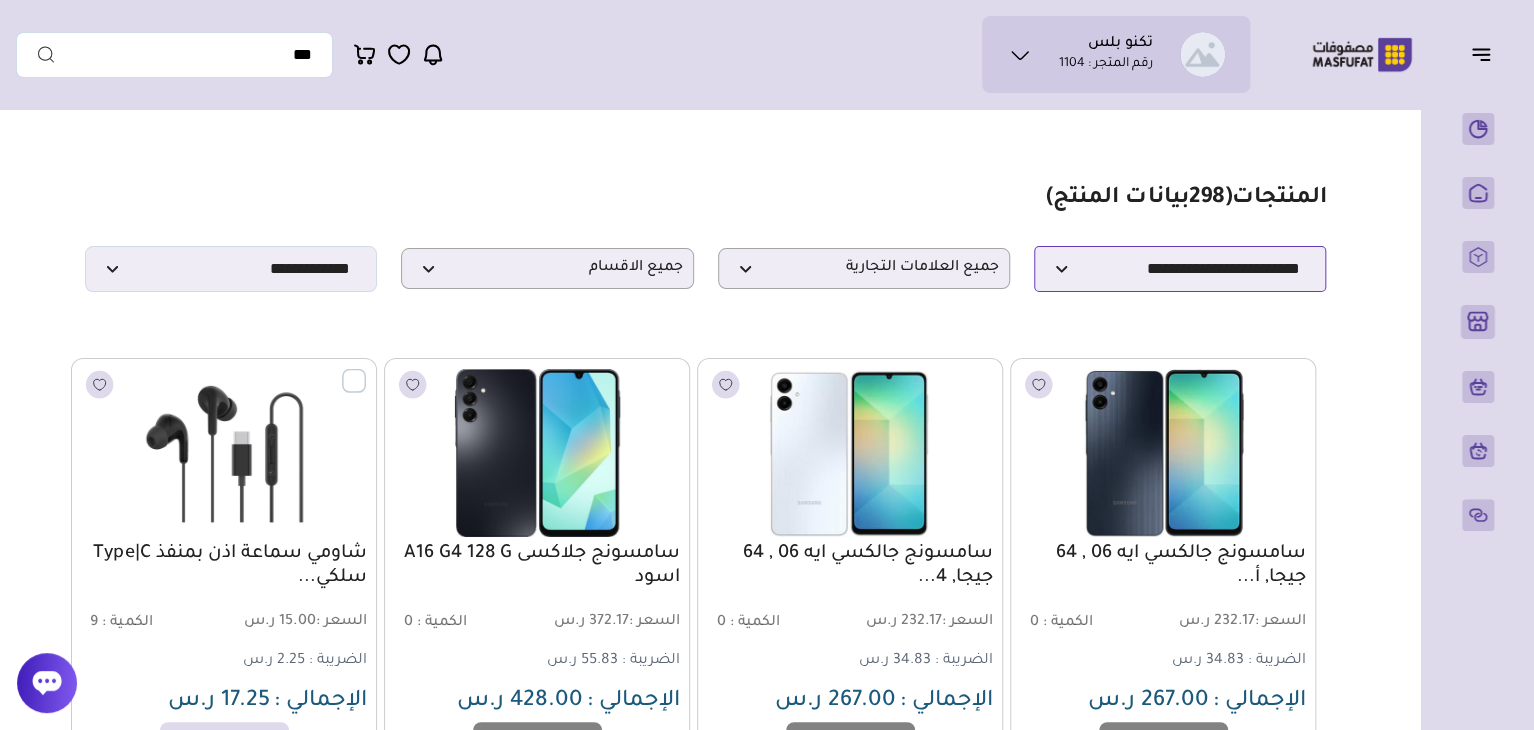 click on "**********" at bounding box center [1180, 269] 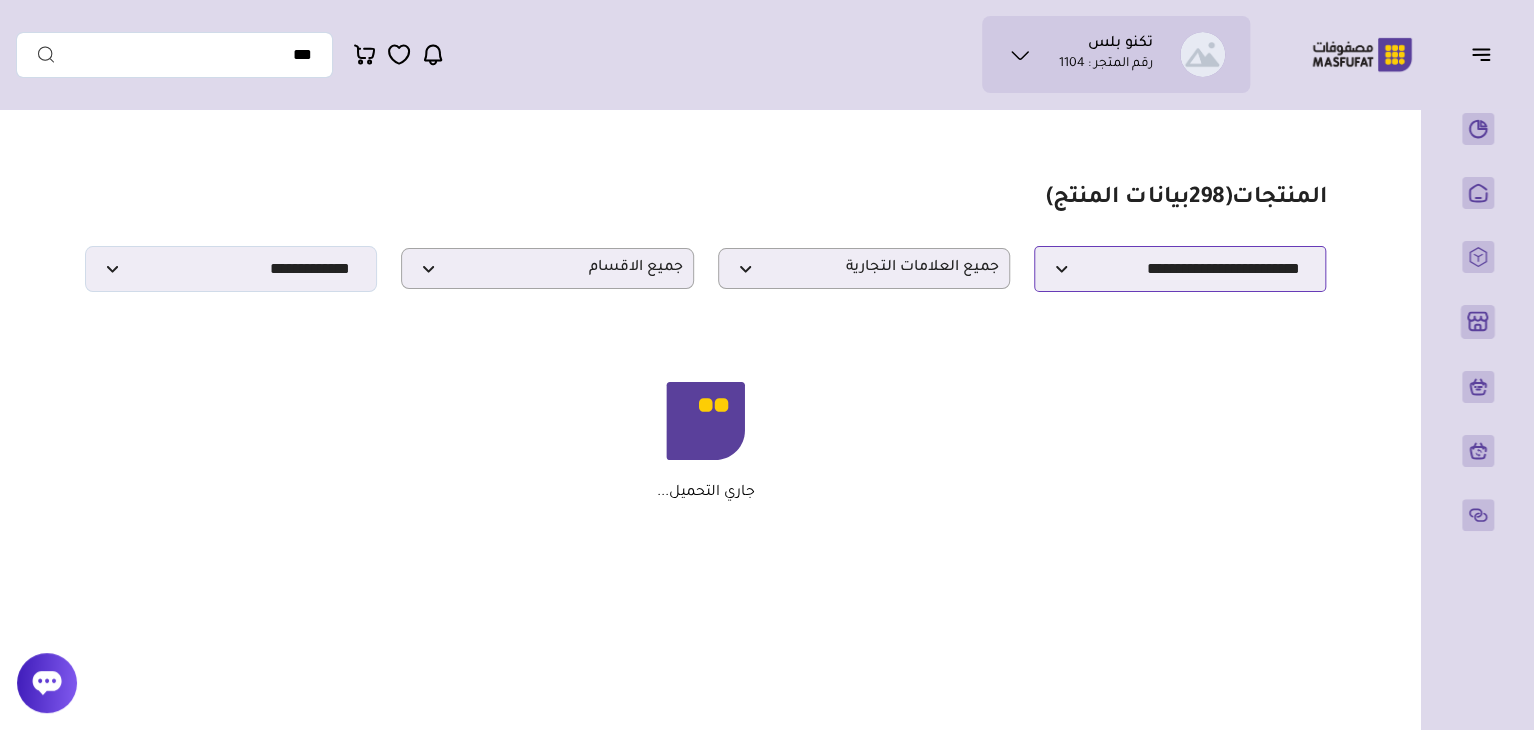 click on "جاري التحميل..." at bounding box center (706, 442) 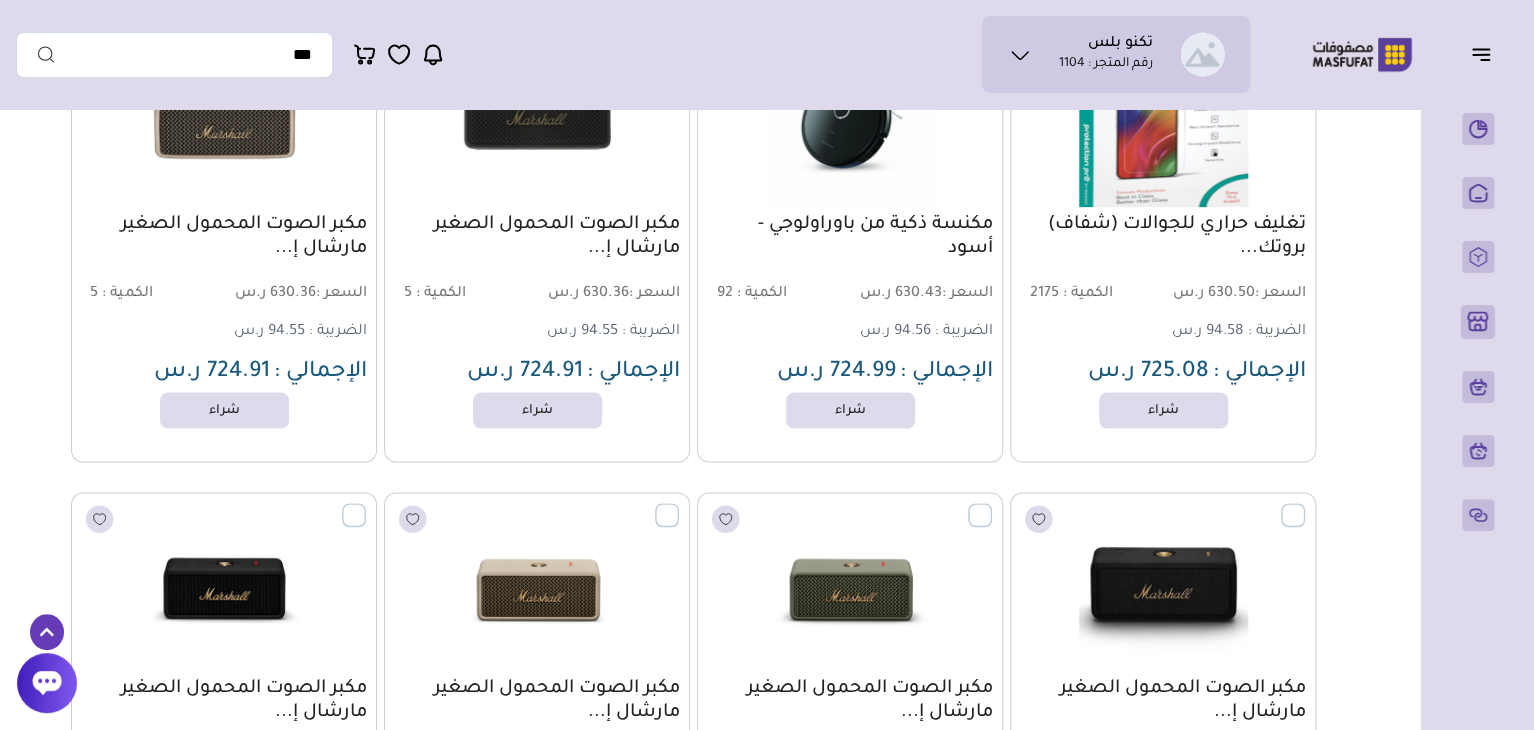 scroll, scrollTop: 13259, scrollLeft: 0, axis: vertical 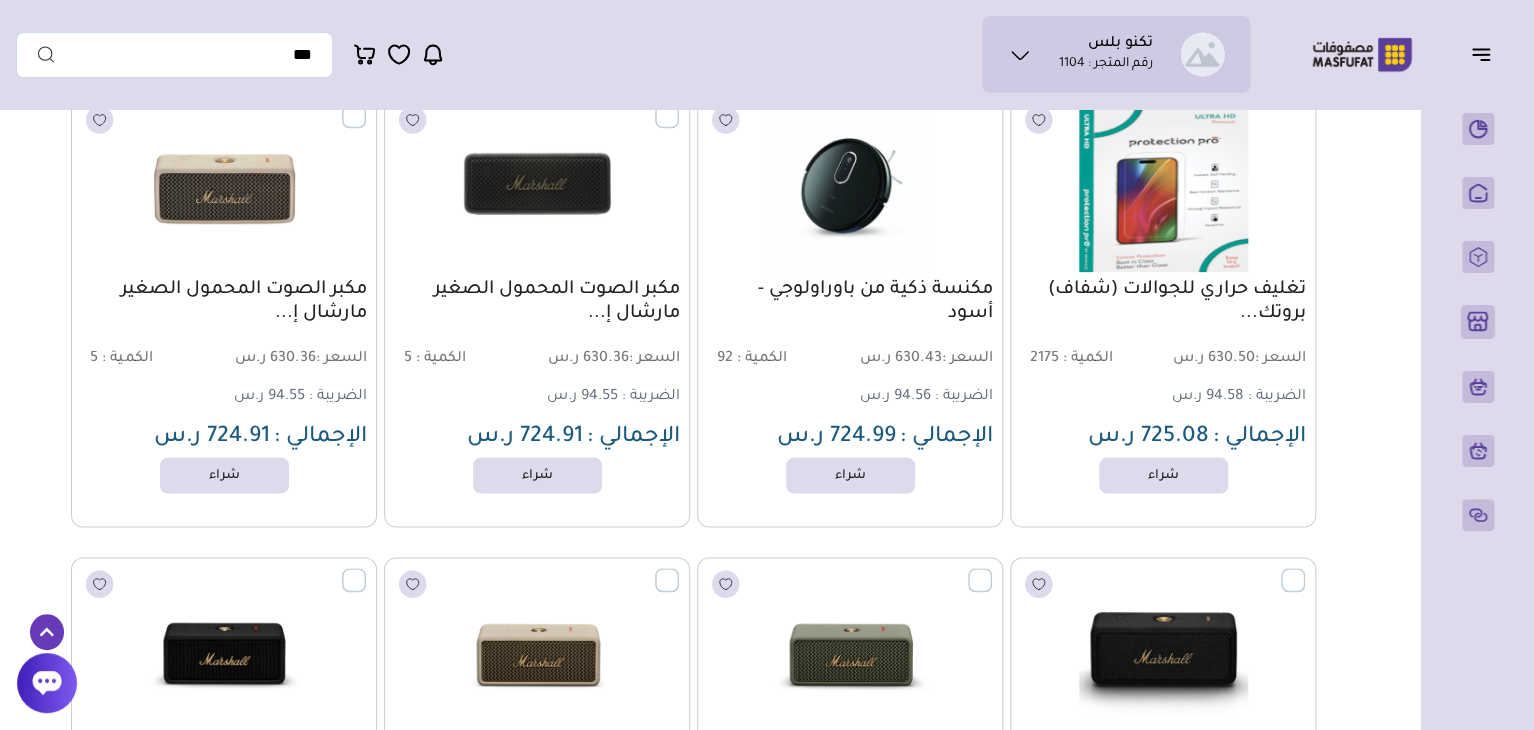 click on "مكنسة ذكية من باوراولوجي - أسود" at bounding box center (850, 301) 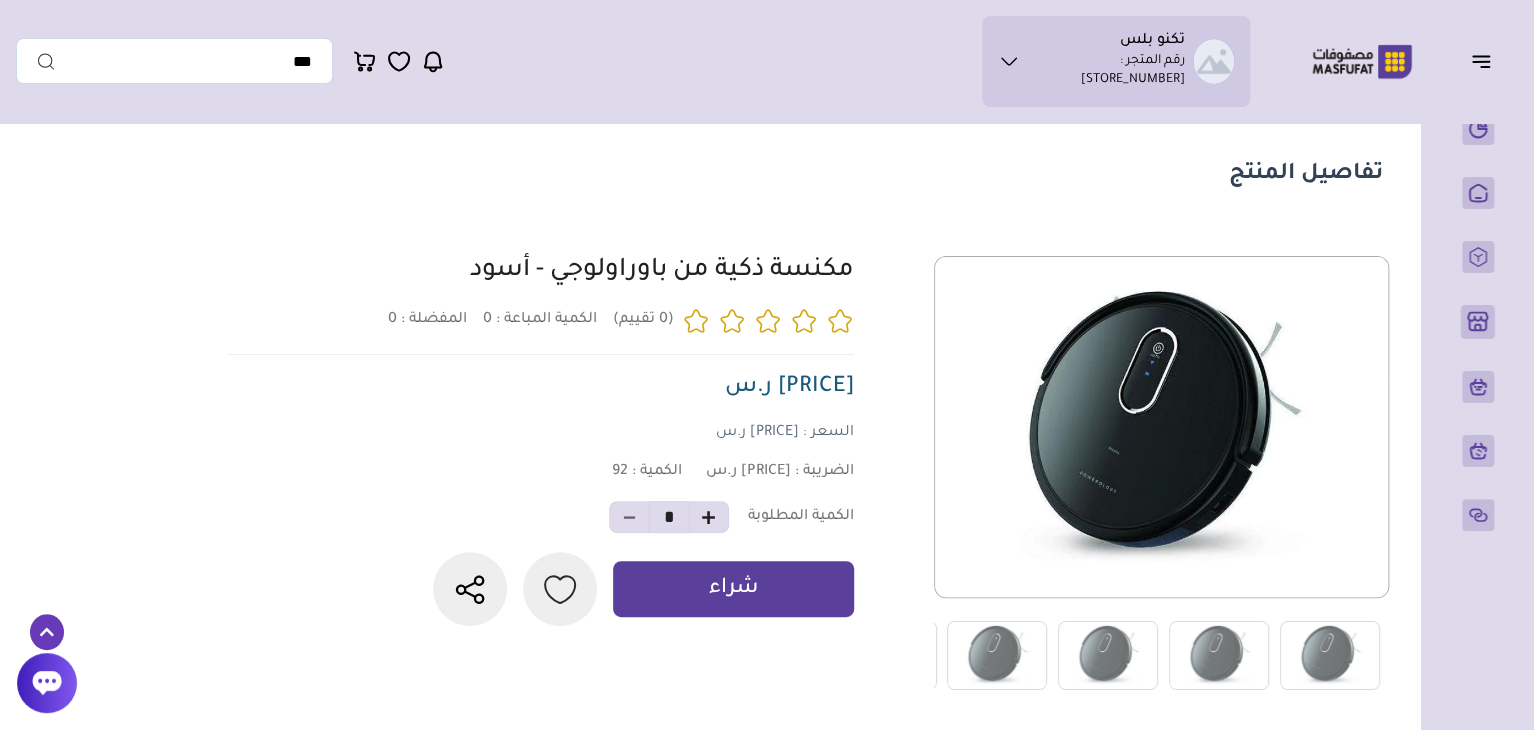 scroll, scrollTop: 0, scrollLeft: 0, axis: both 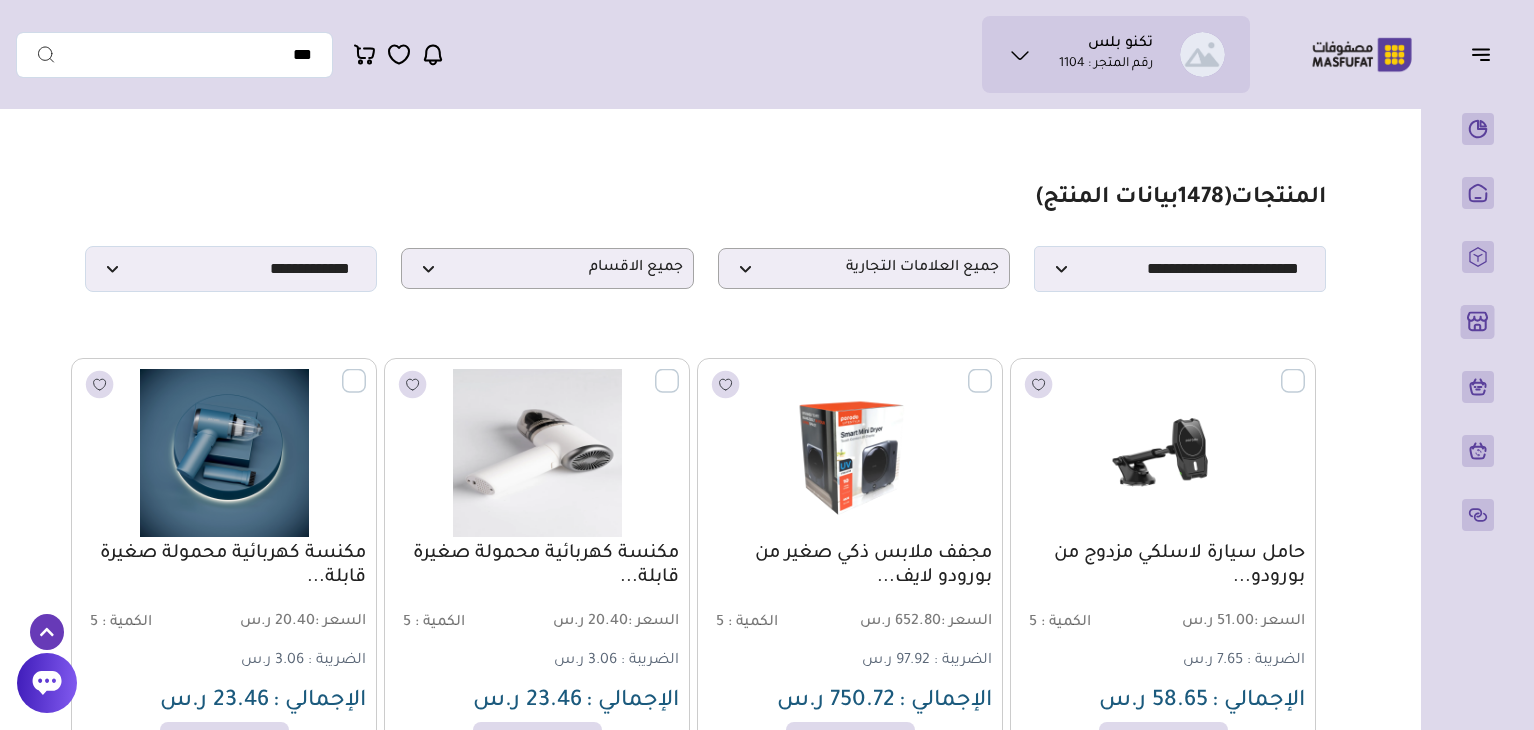 select on "********" 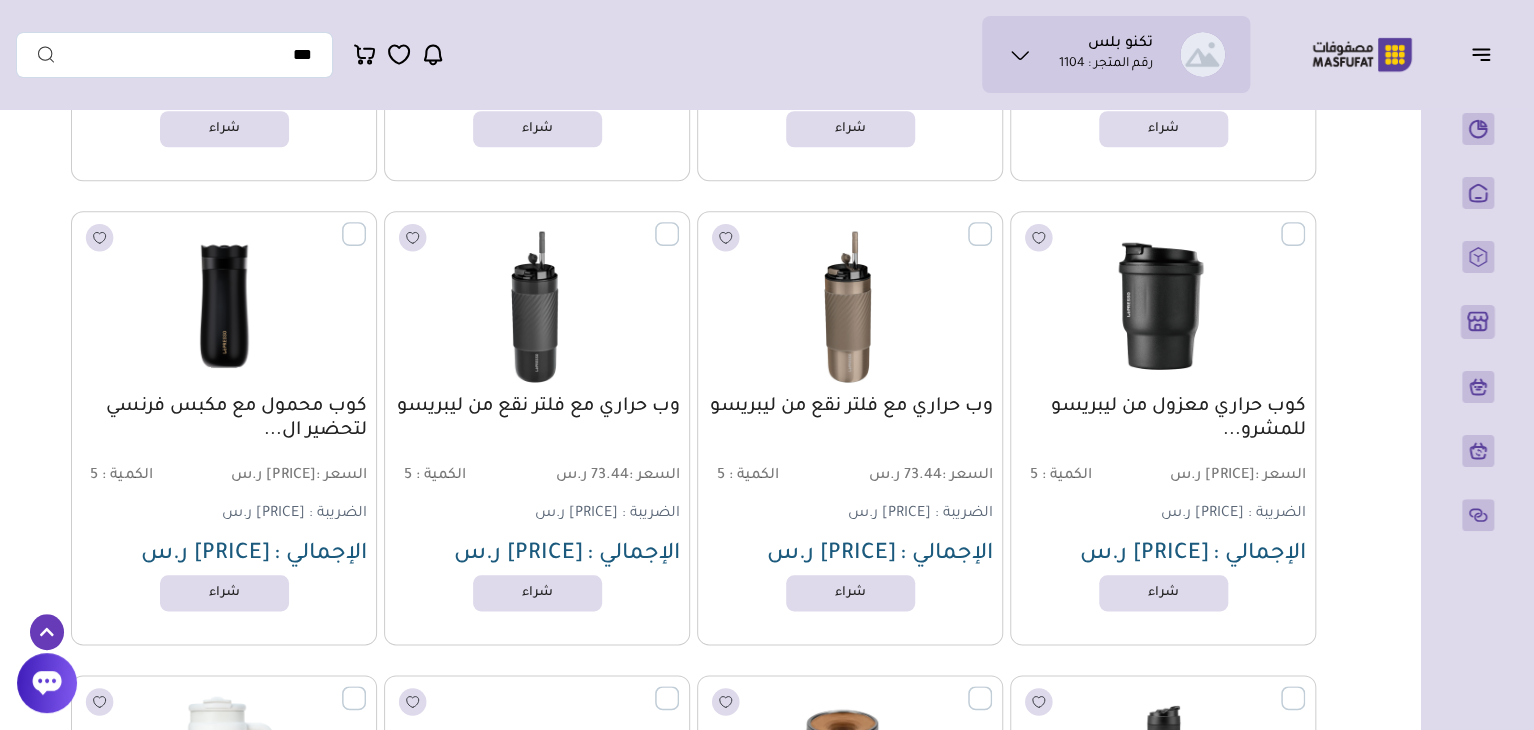 scroll, scrollTop: 8502, scrollLeft: 0, axis: vertical 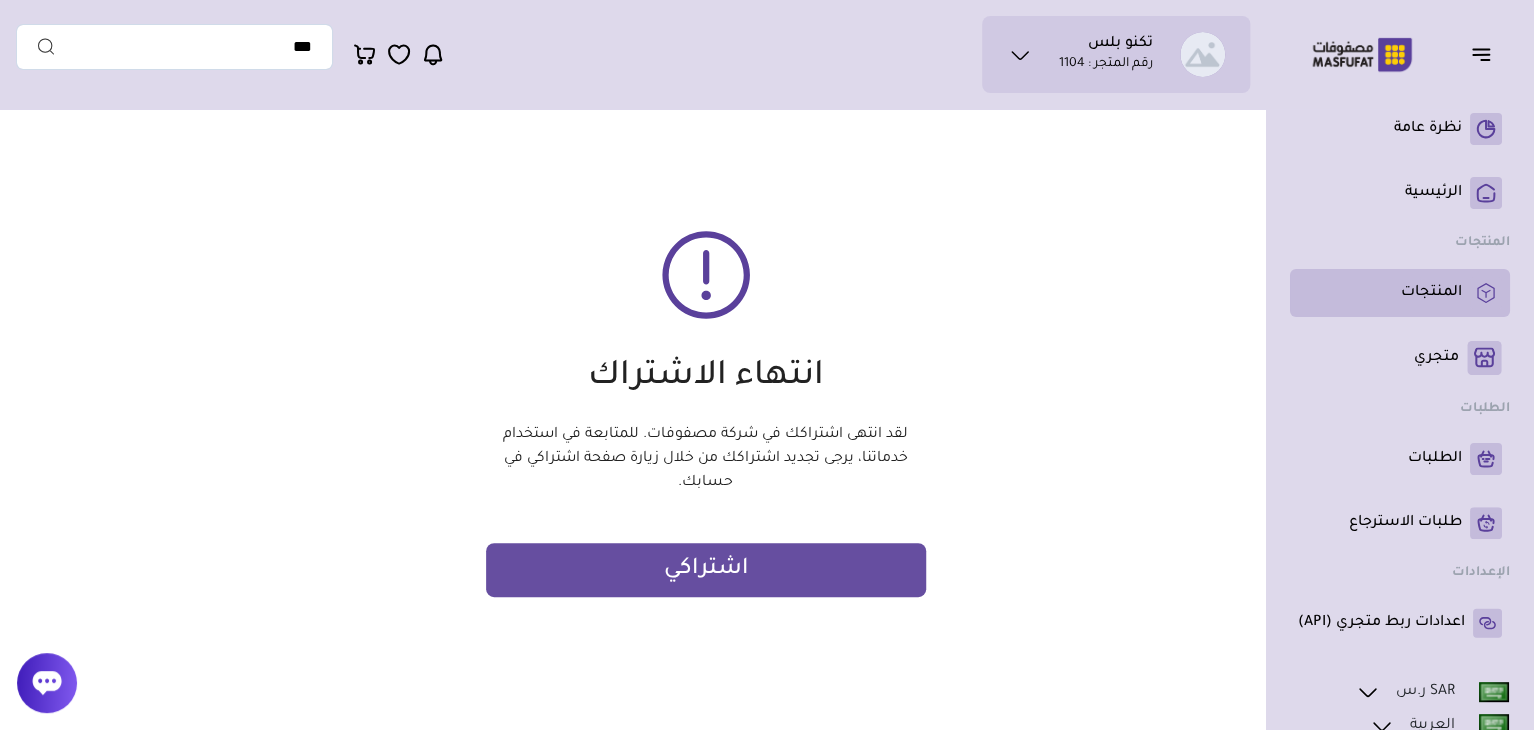 click on "المنتجات" at bounding box center [1431, 293] 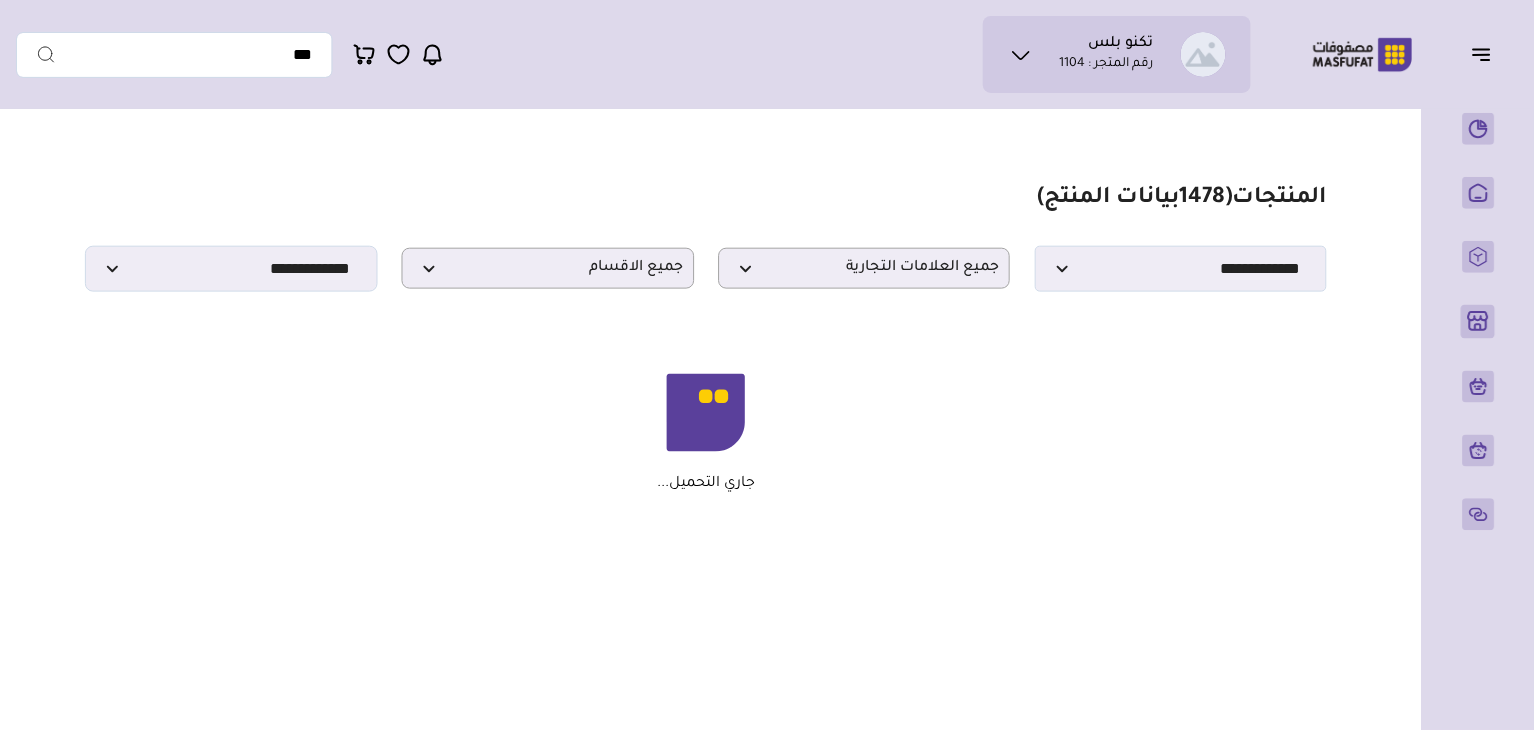 scroll, scrollTop: 0, scrollLeft: 0, axis: both 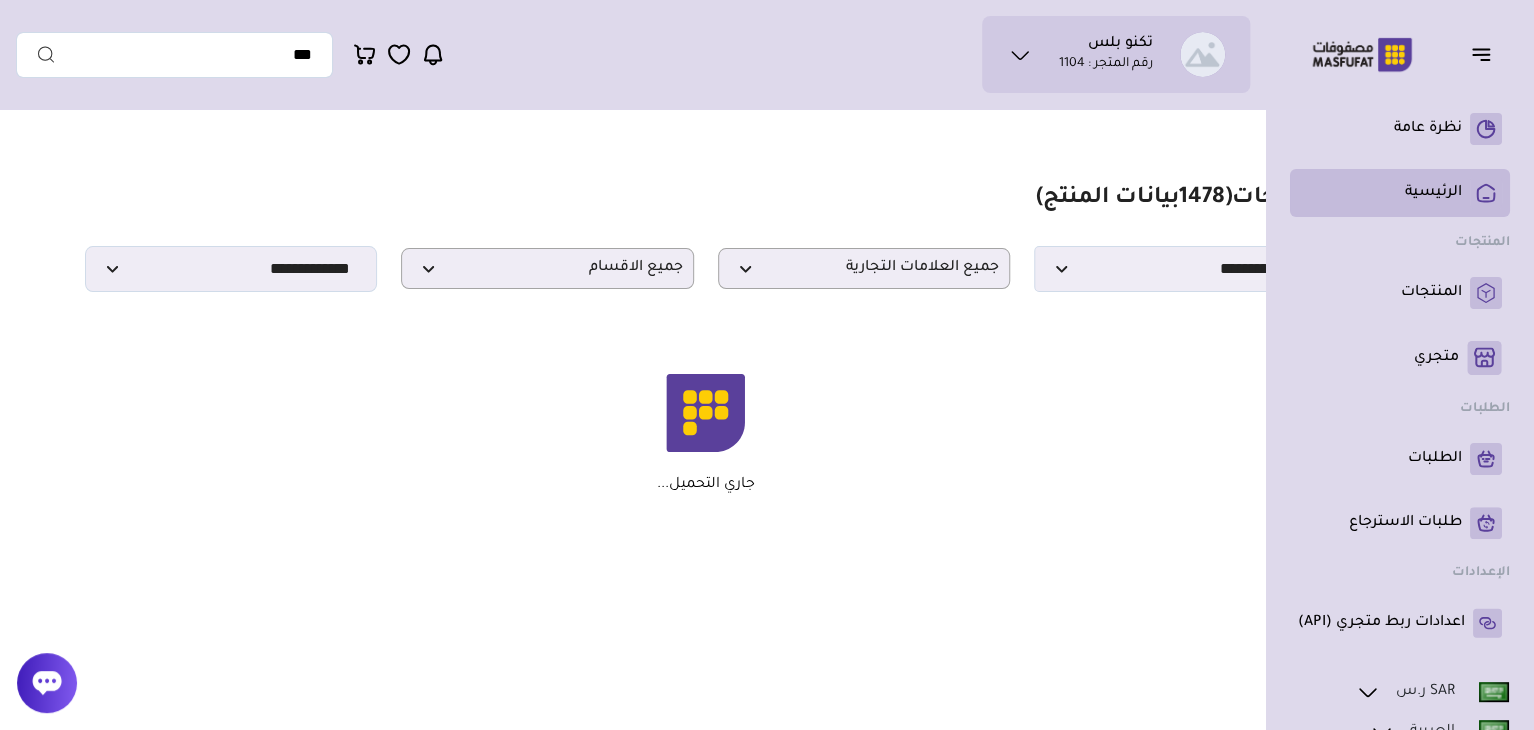 click on "الرئيسية" at bounding box center (1433, 193) 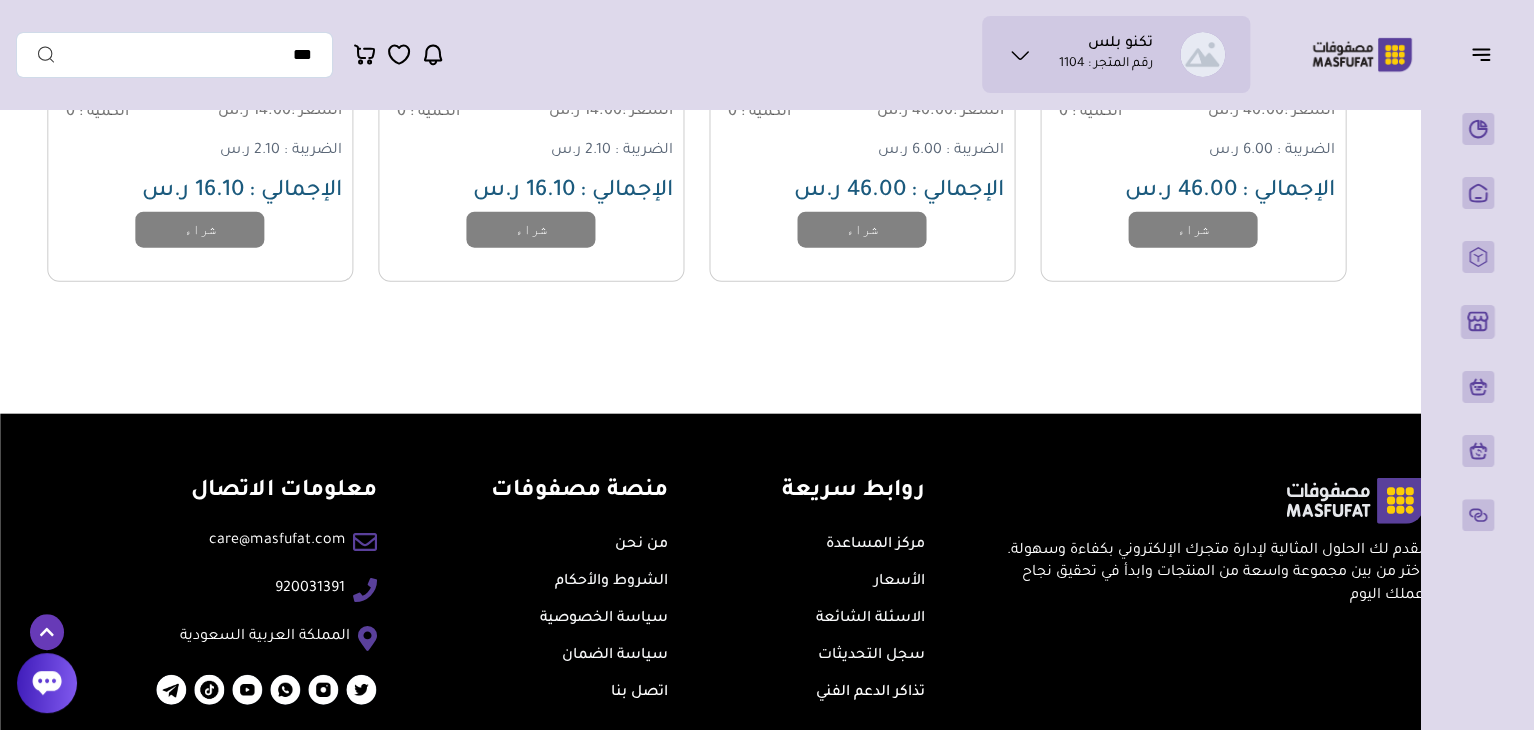 scroll, scrollTop: 13902, scrollLeft: 0, axis: vertical 